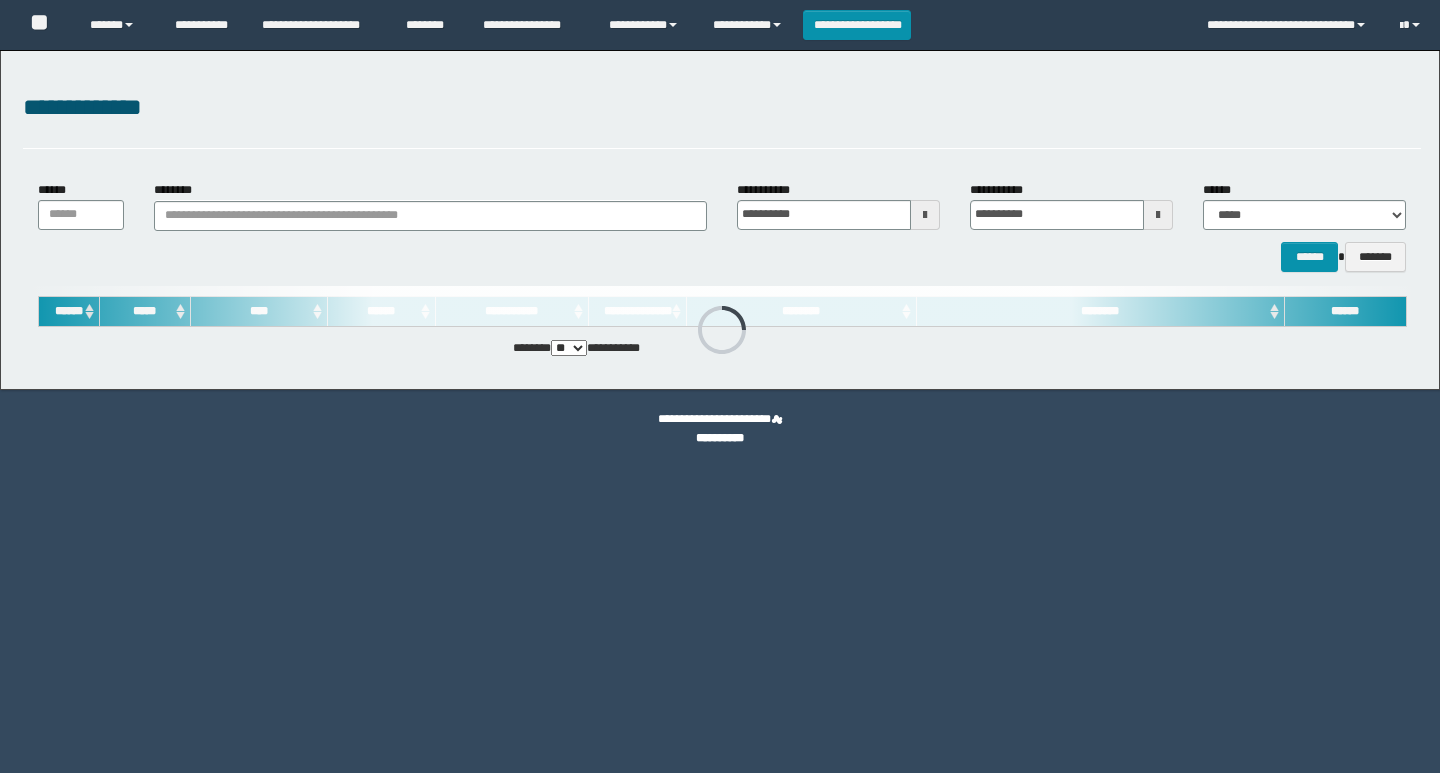 scroll, scrollTop: 0, scrollLeft: 0, axis: both 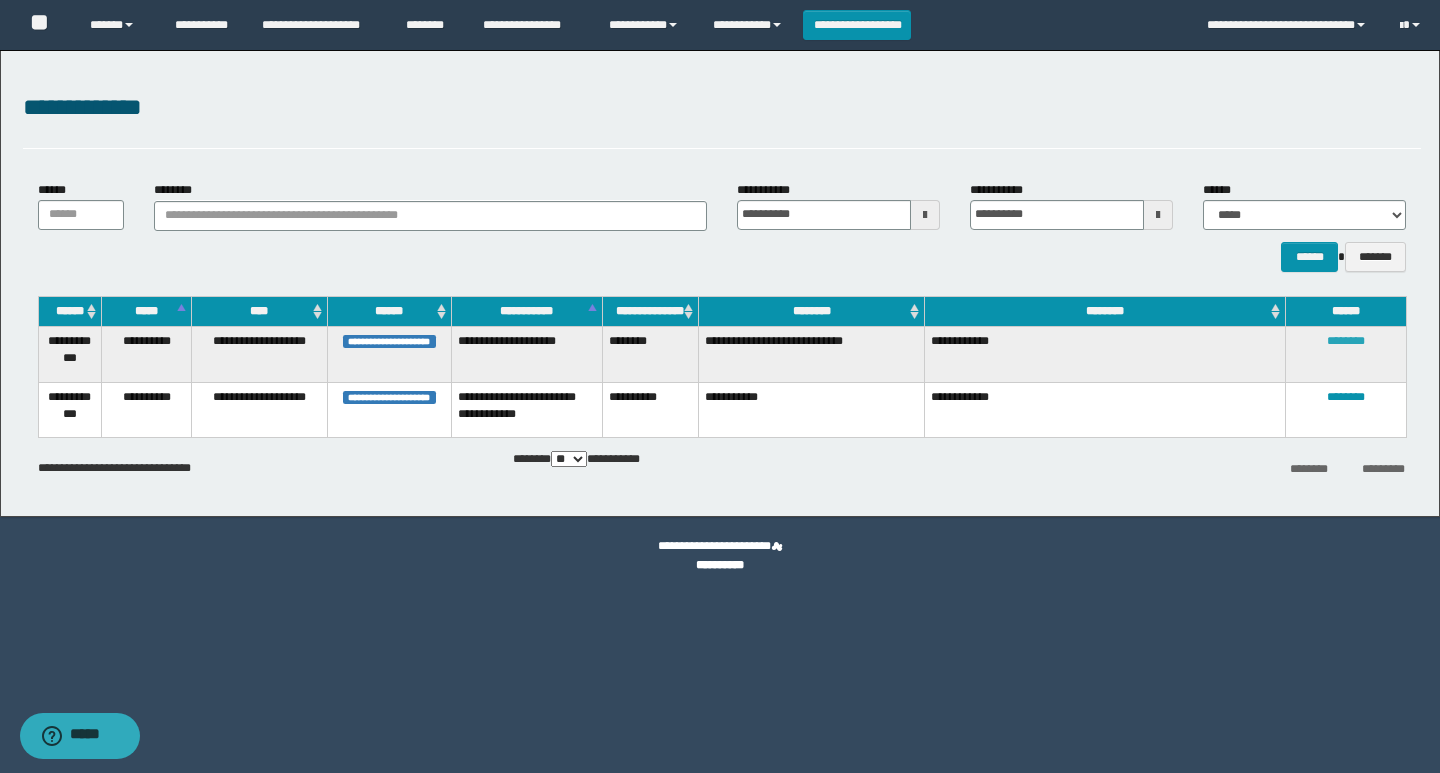 click on "********" at bounding box center [1346, 341] 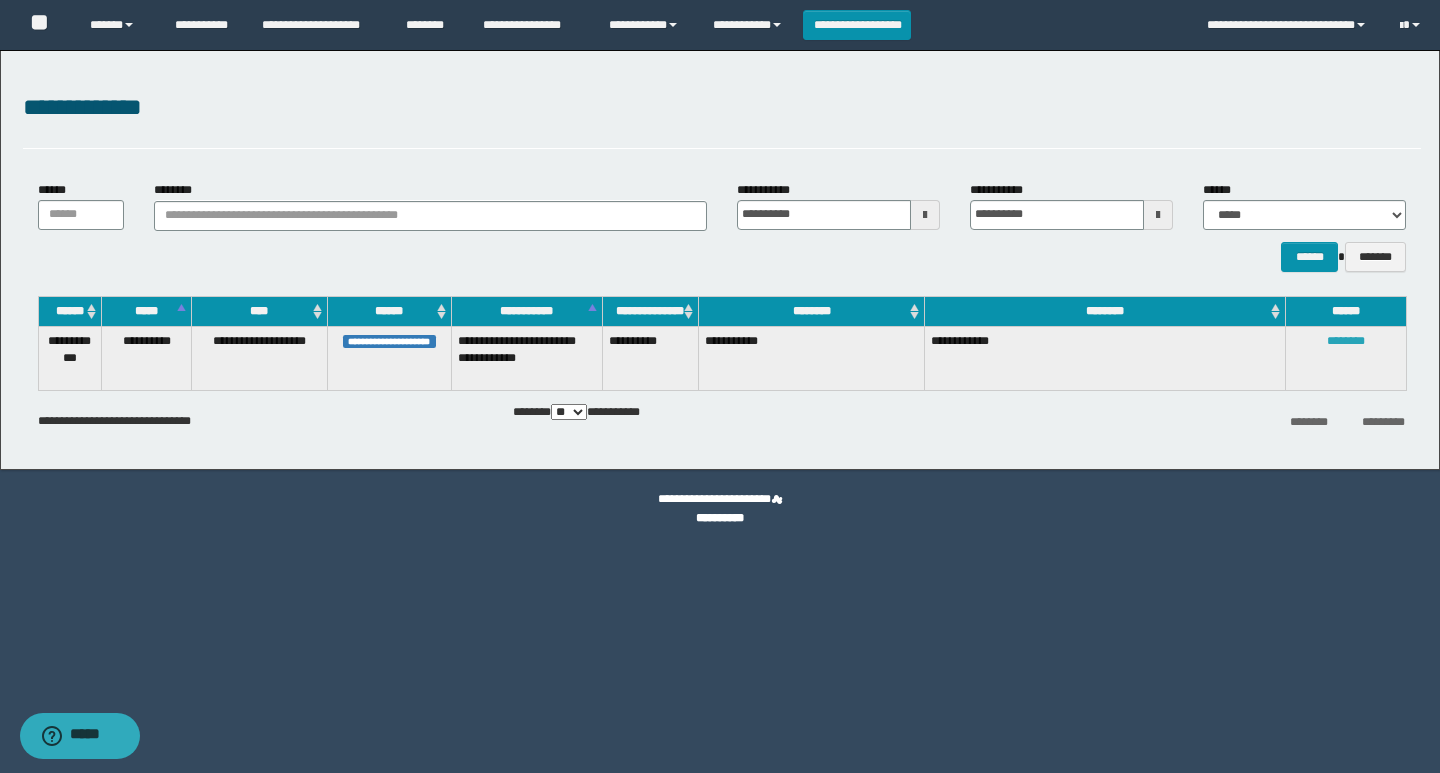 click on "********" at bounding box center [1346, 341] 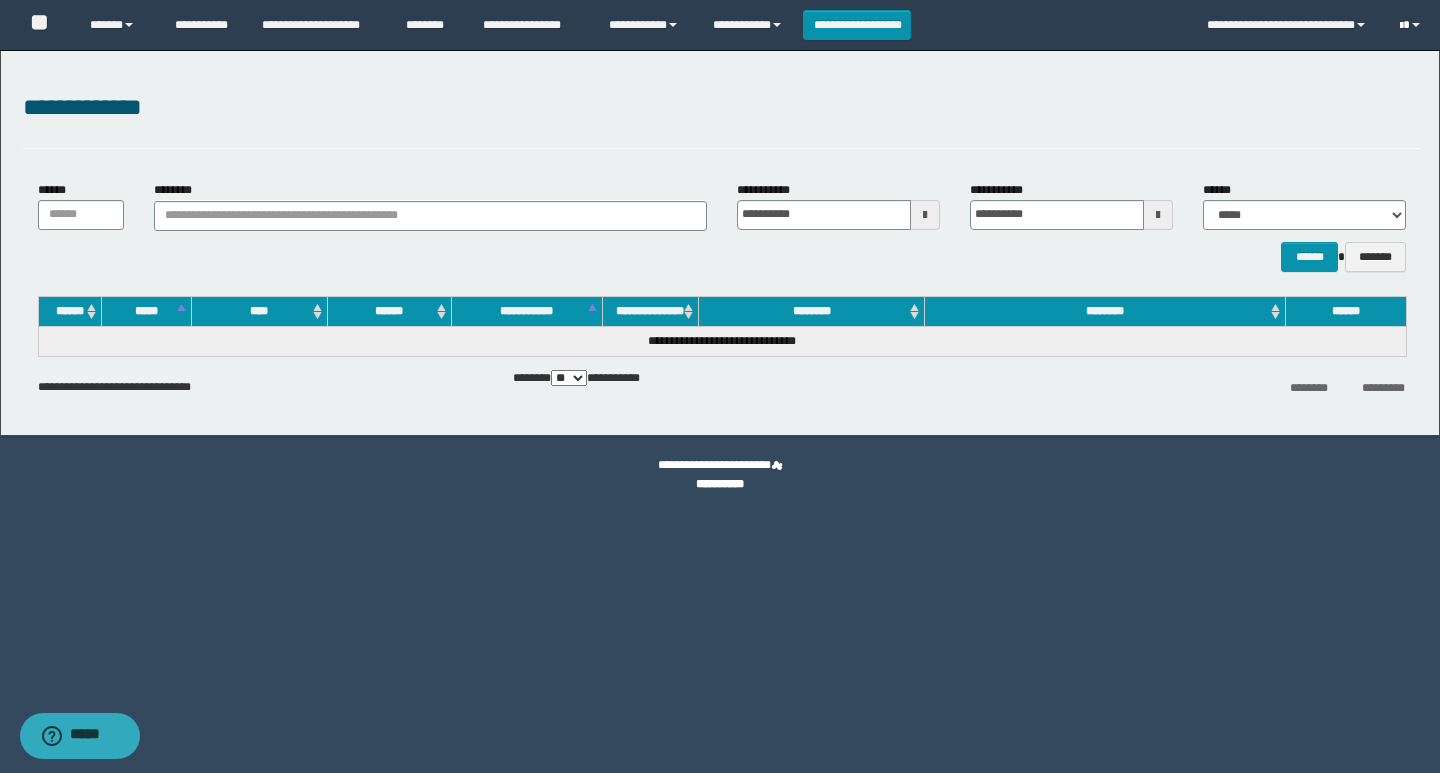 click at bounding box center (1412, 25) 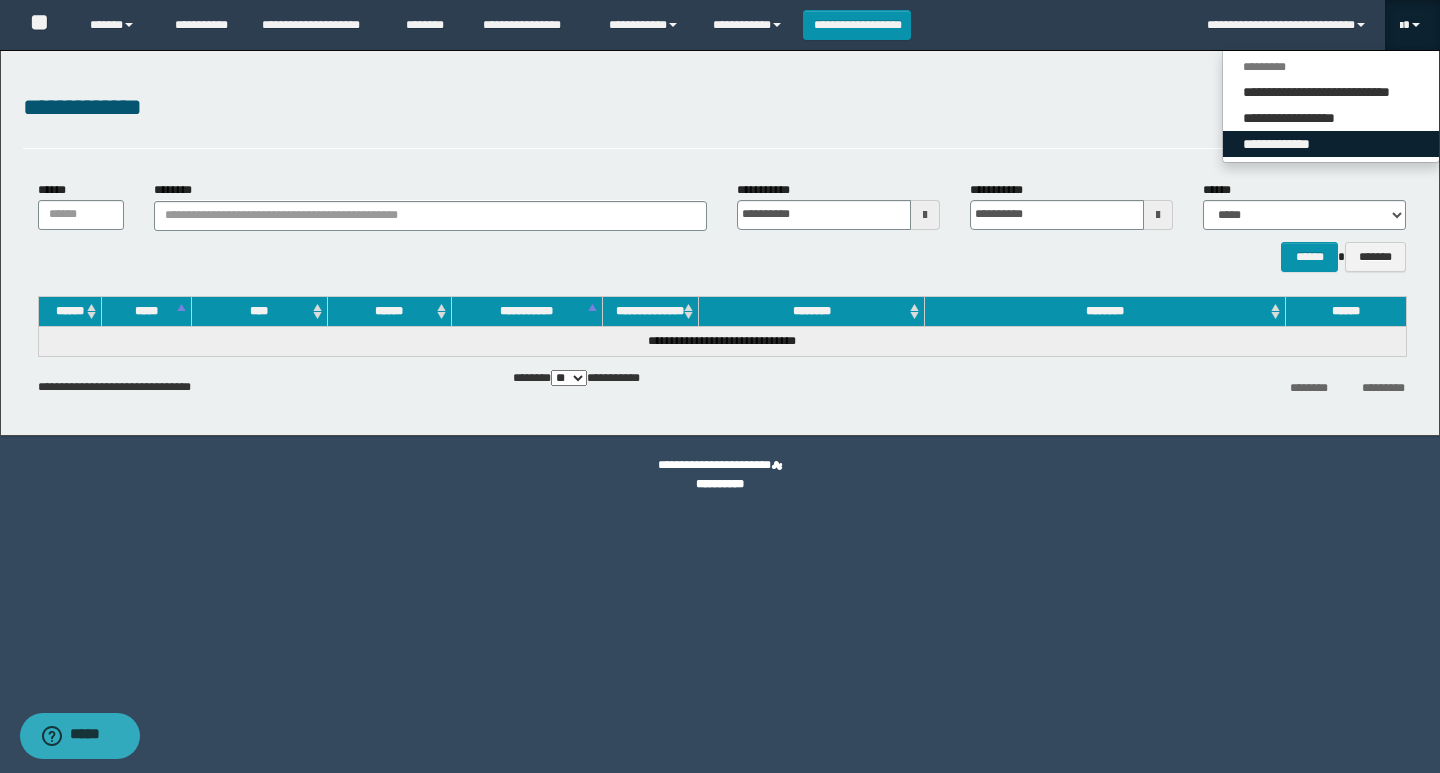 click on "**********" at bounding box center (1331, 144) 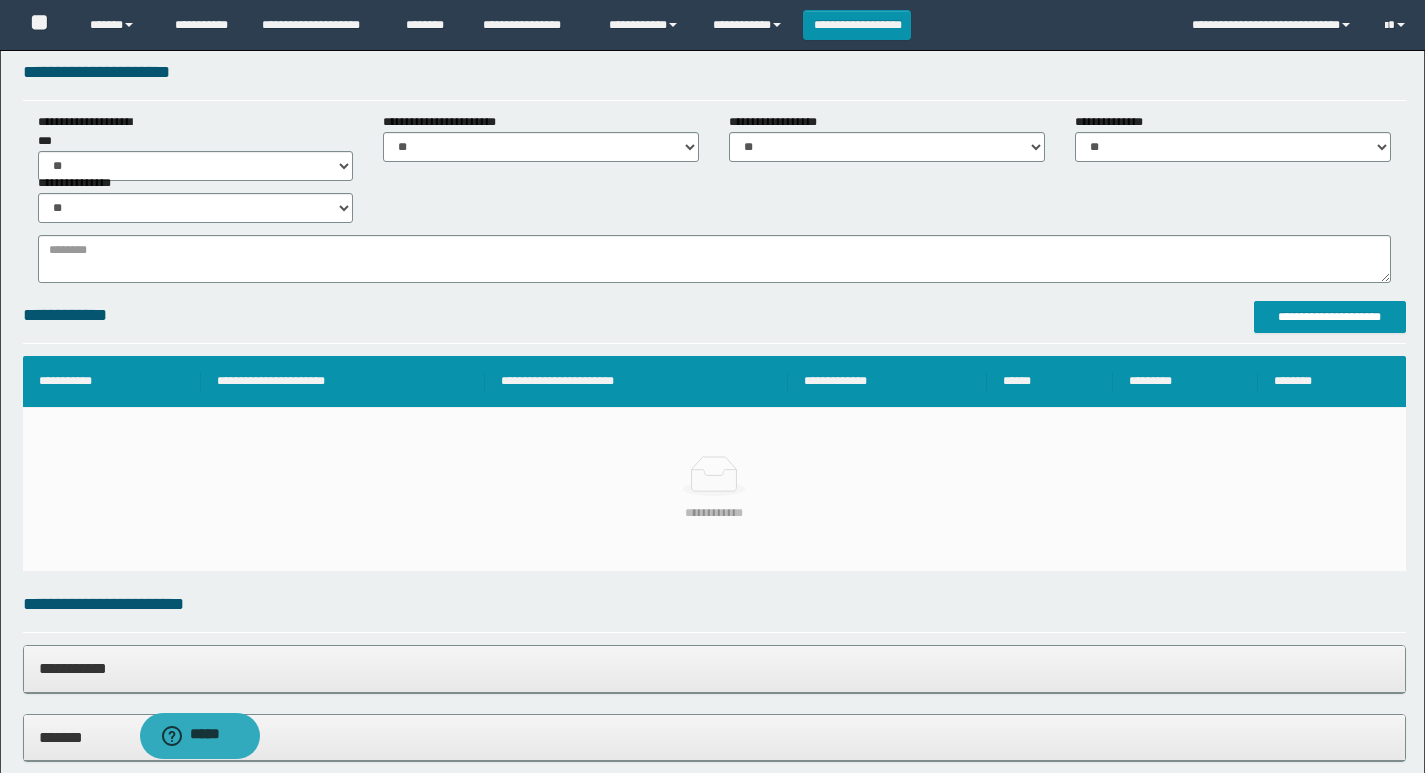 scroll, scrollTop: 300, scrollLeft: 0, axis: vertical 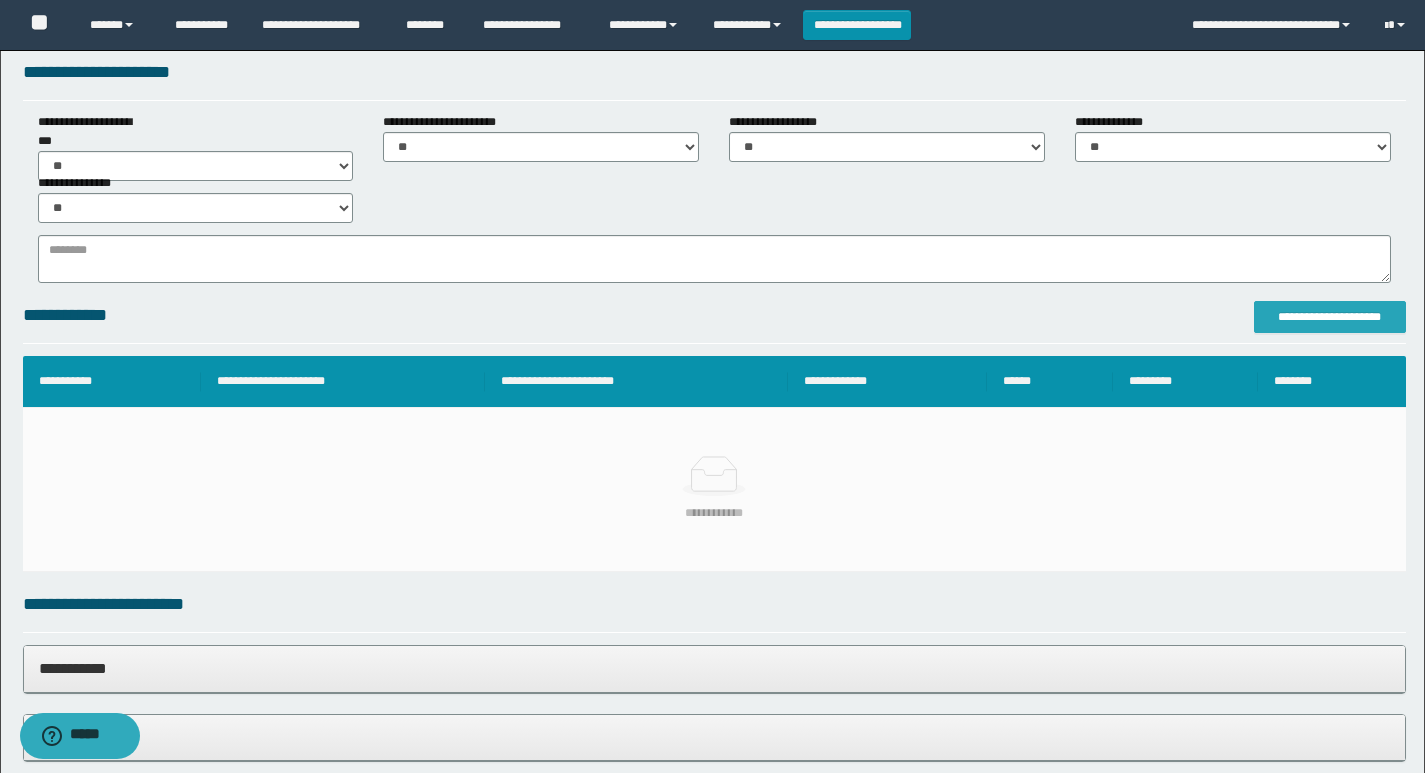 click on "**********" at bounding box center [1330, 317] 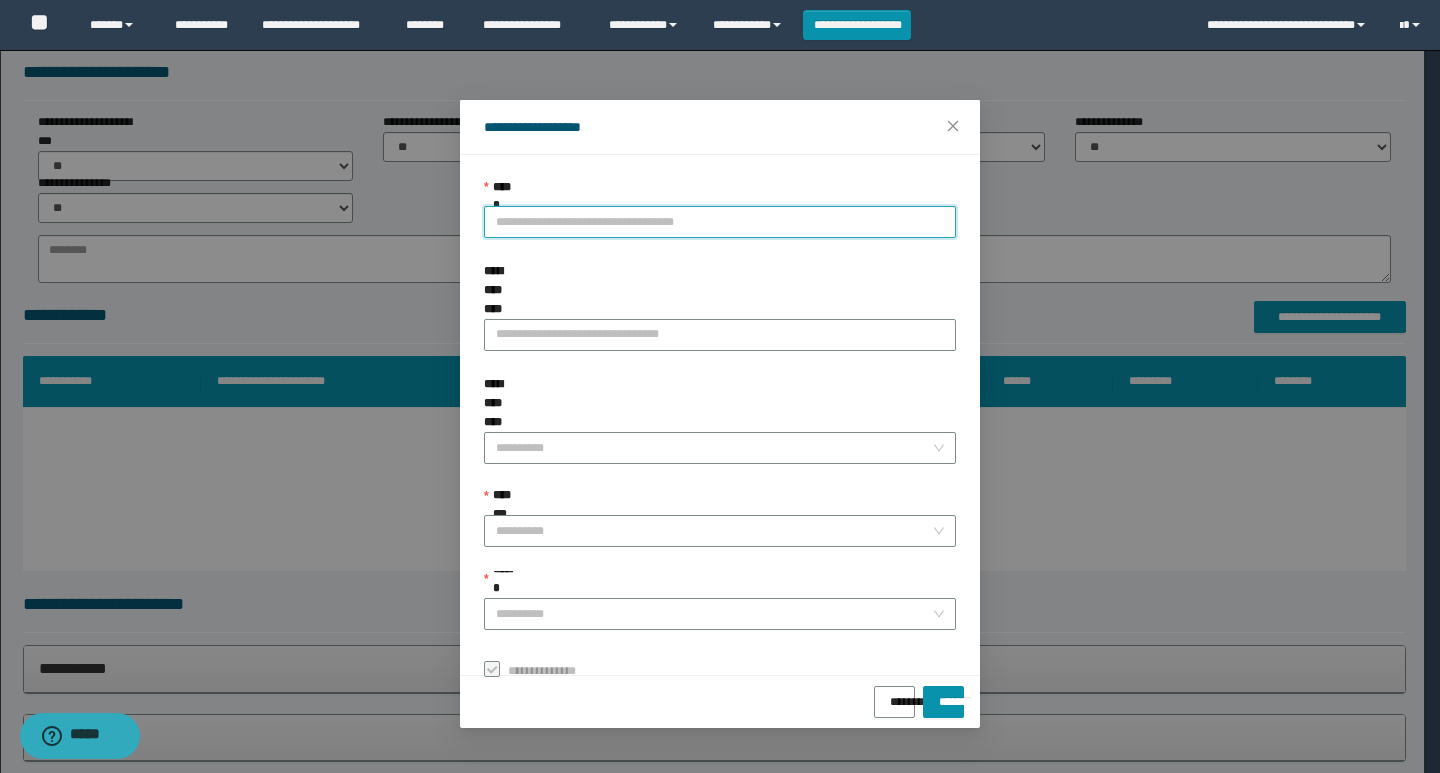 click on "**********" at bounding box center [720, 222] 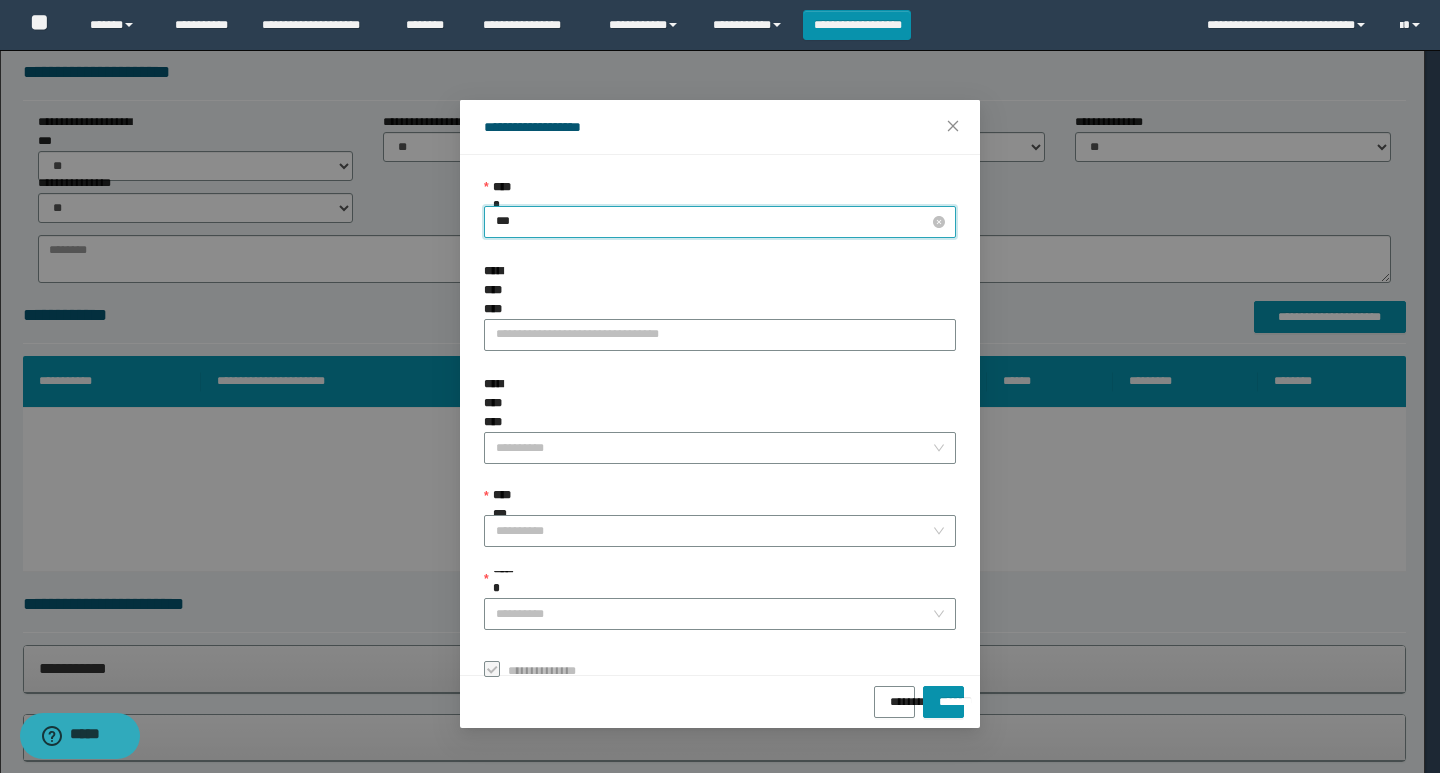 type on "****" 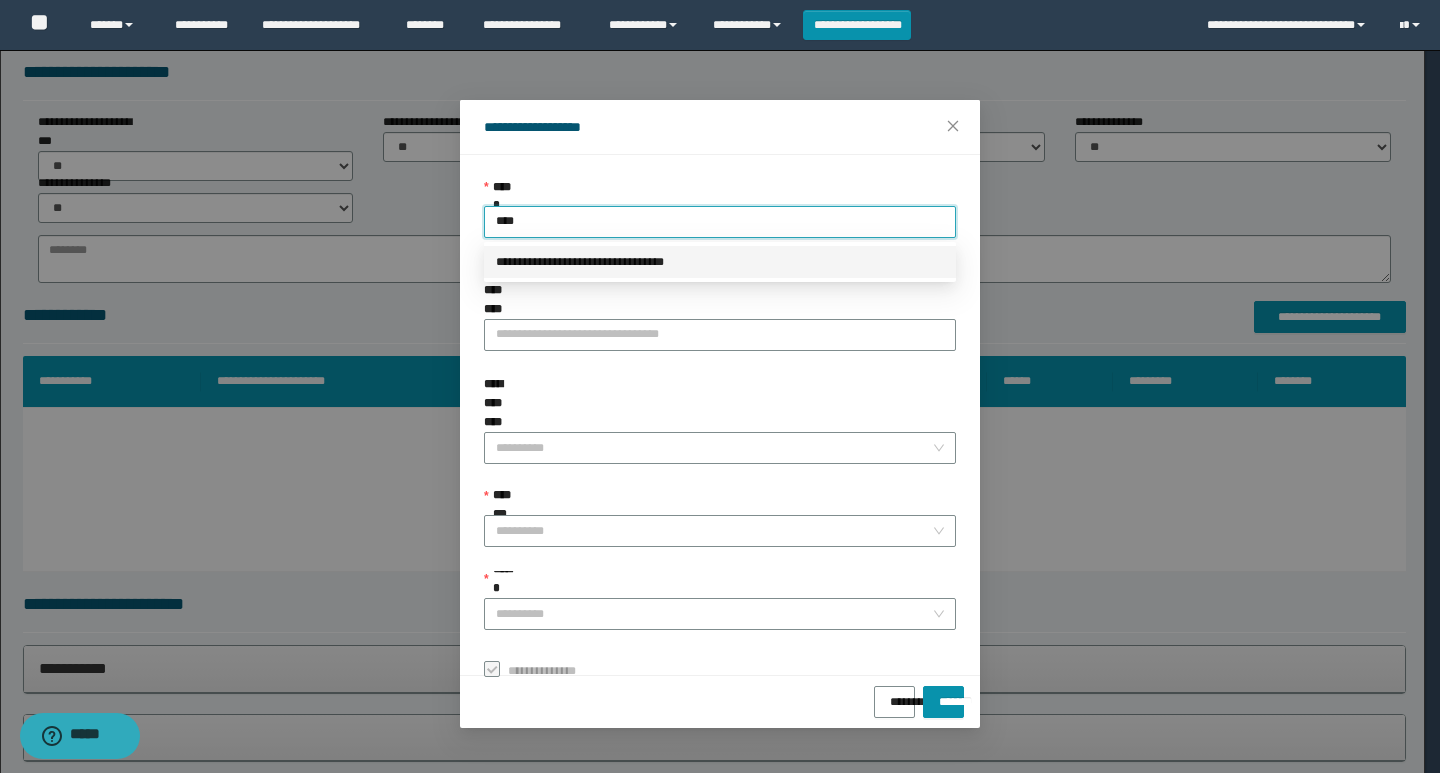 click on "**********" at bounding box center (720, 262) 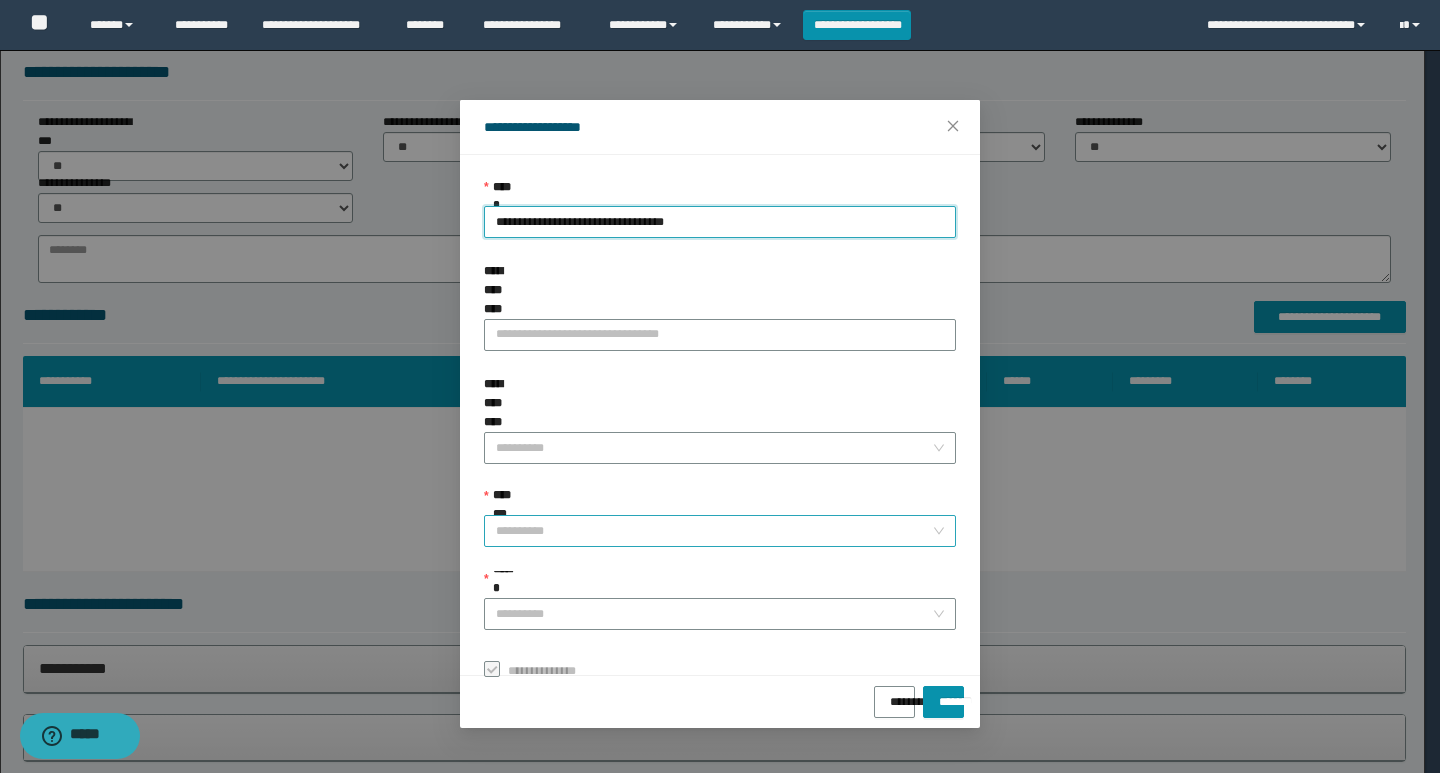 click on "**********" at bounding box center (714, 531) 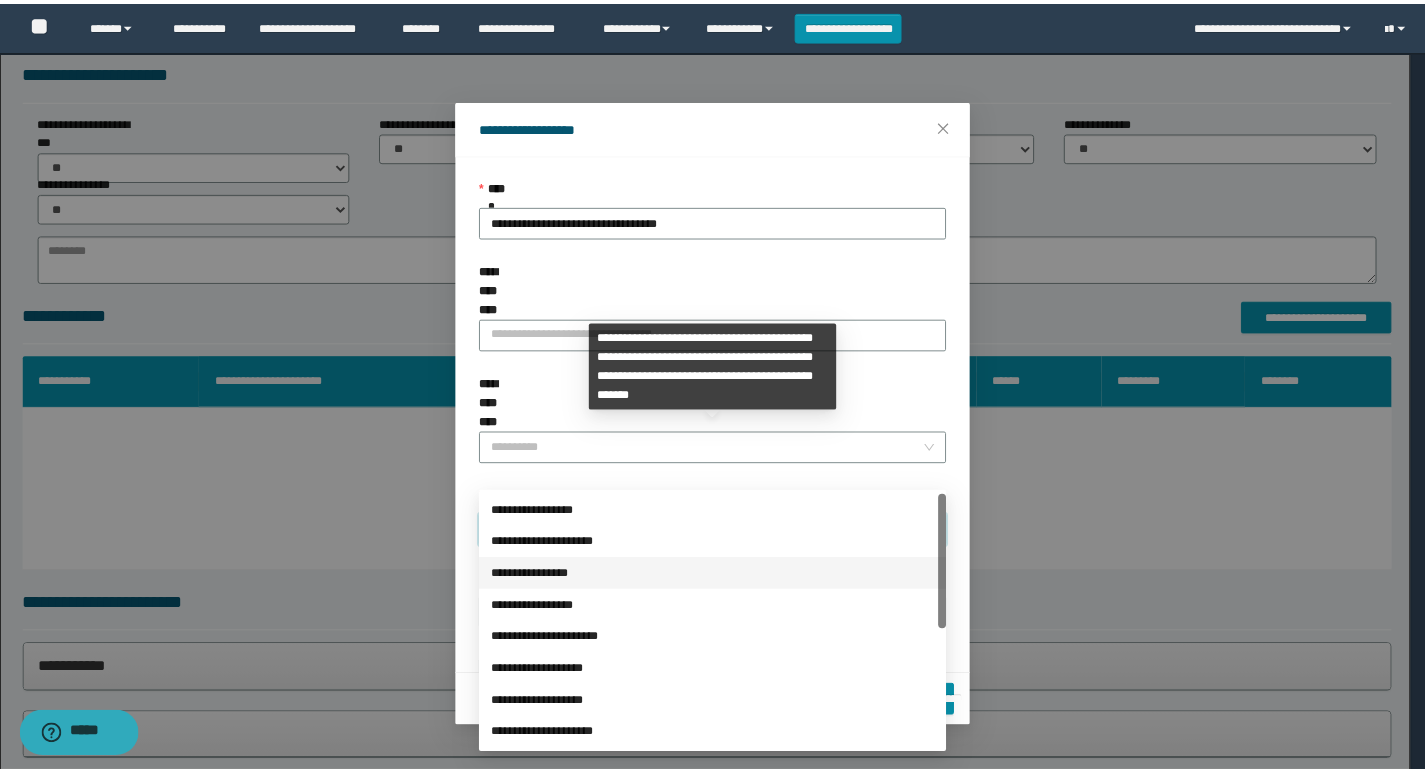 scroll, scrollTop: 200, scrollLeft: 0, axis: vertical 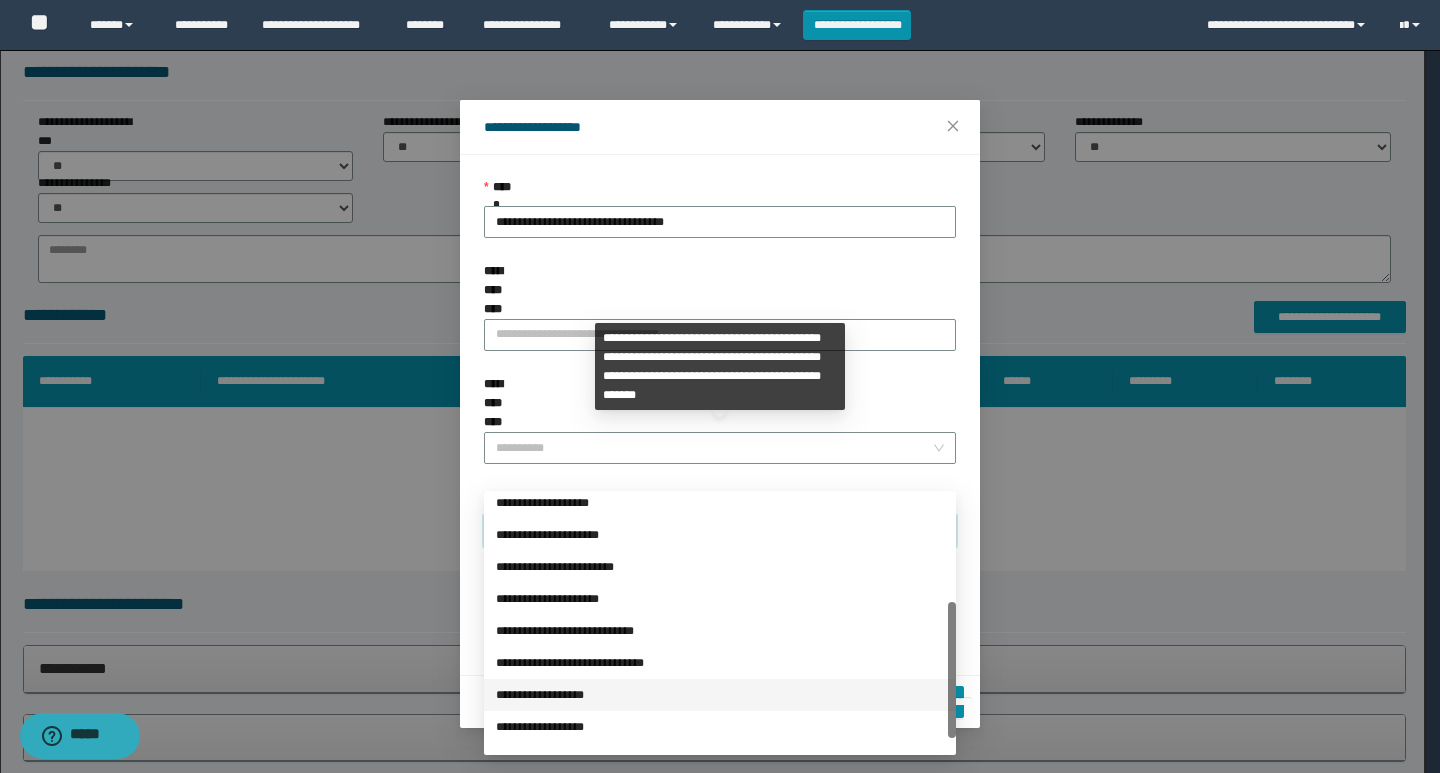 click on "**********" at bounding box center [720, 695] 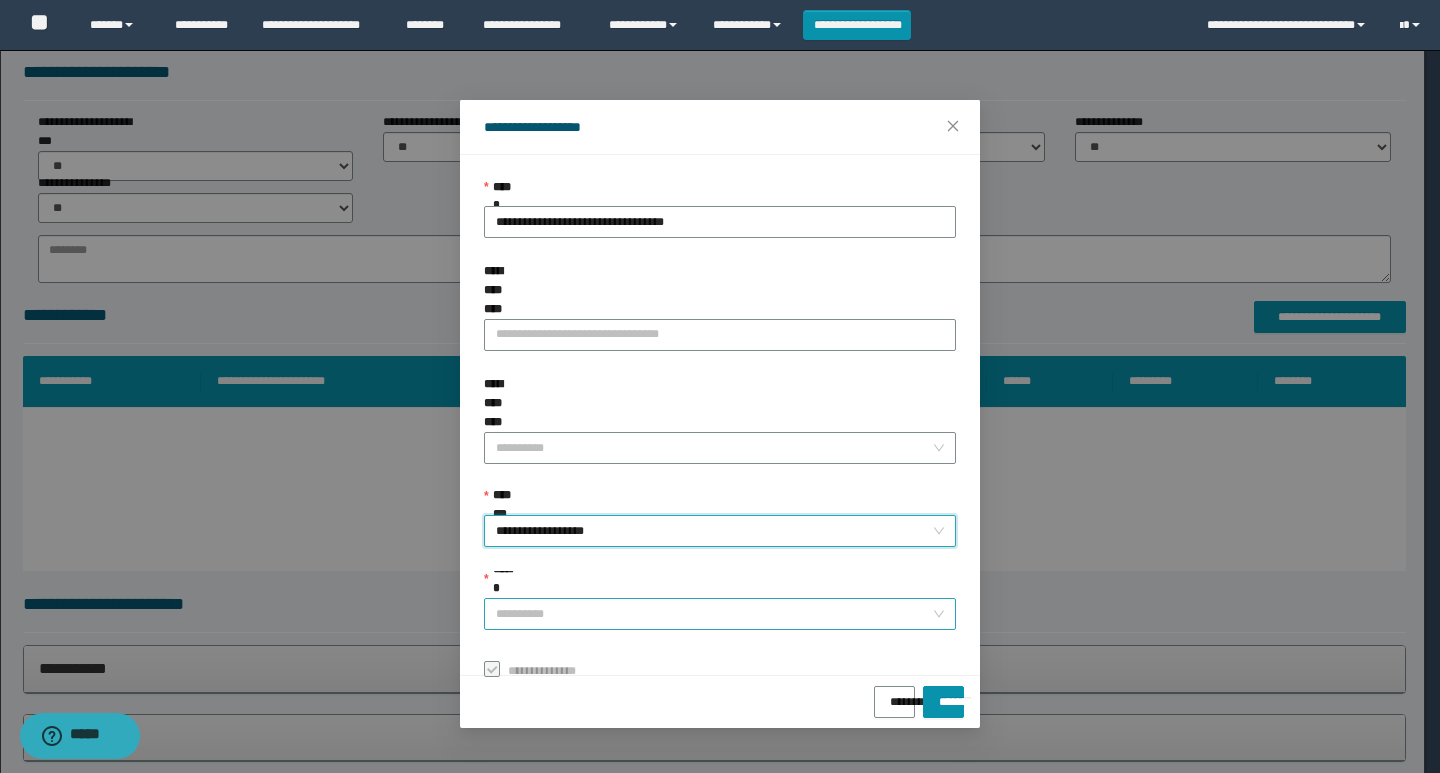 click on "******" at bounding box center [714, 614] 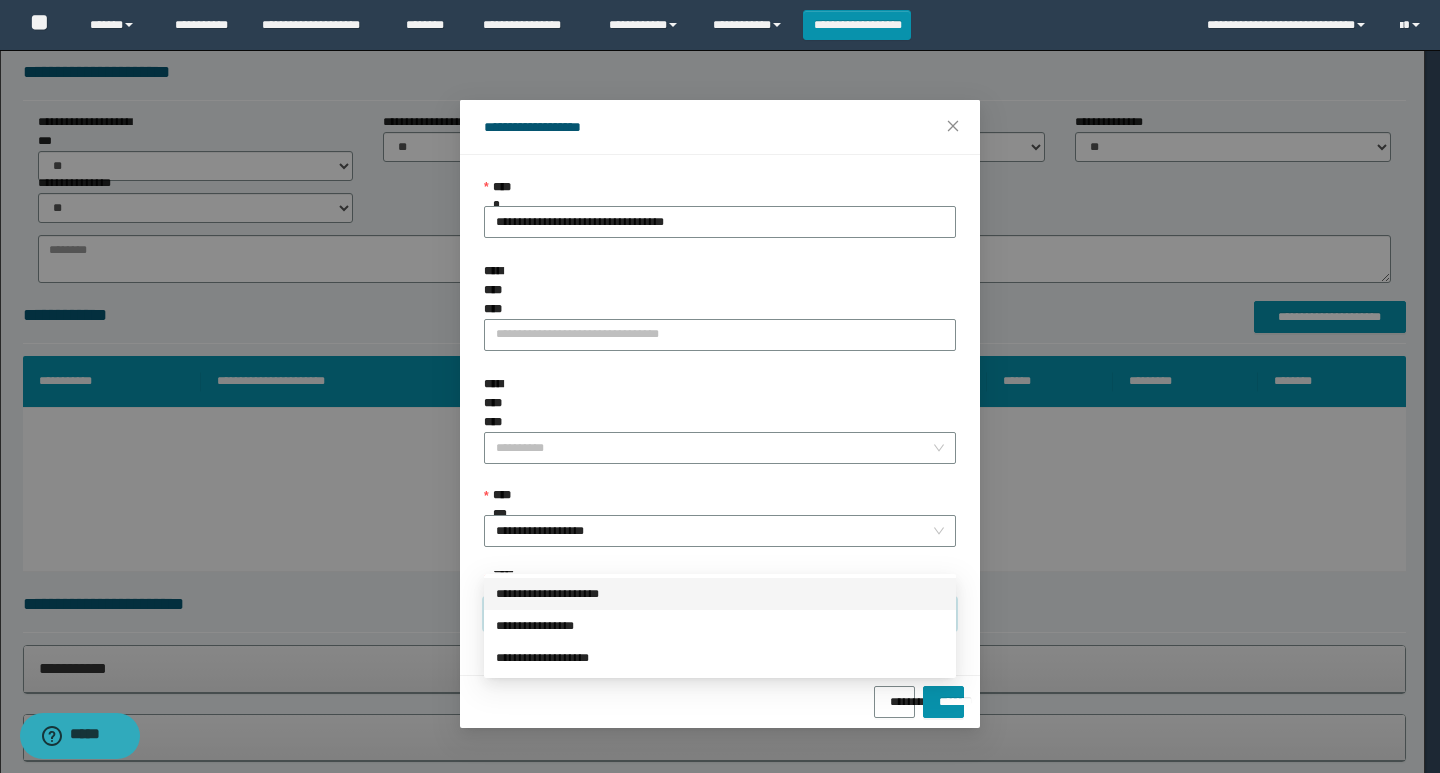 click on "**********" at bounding box center (720, 594) 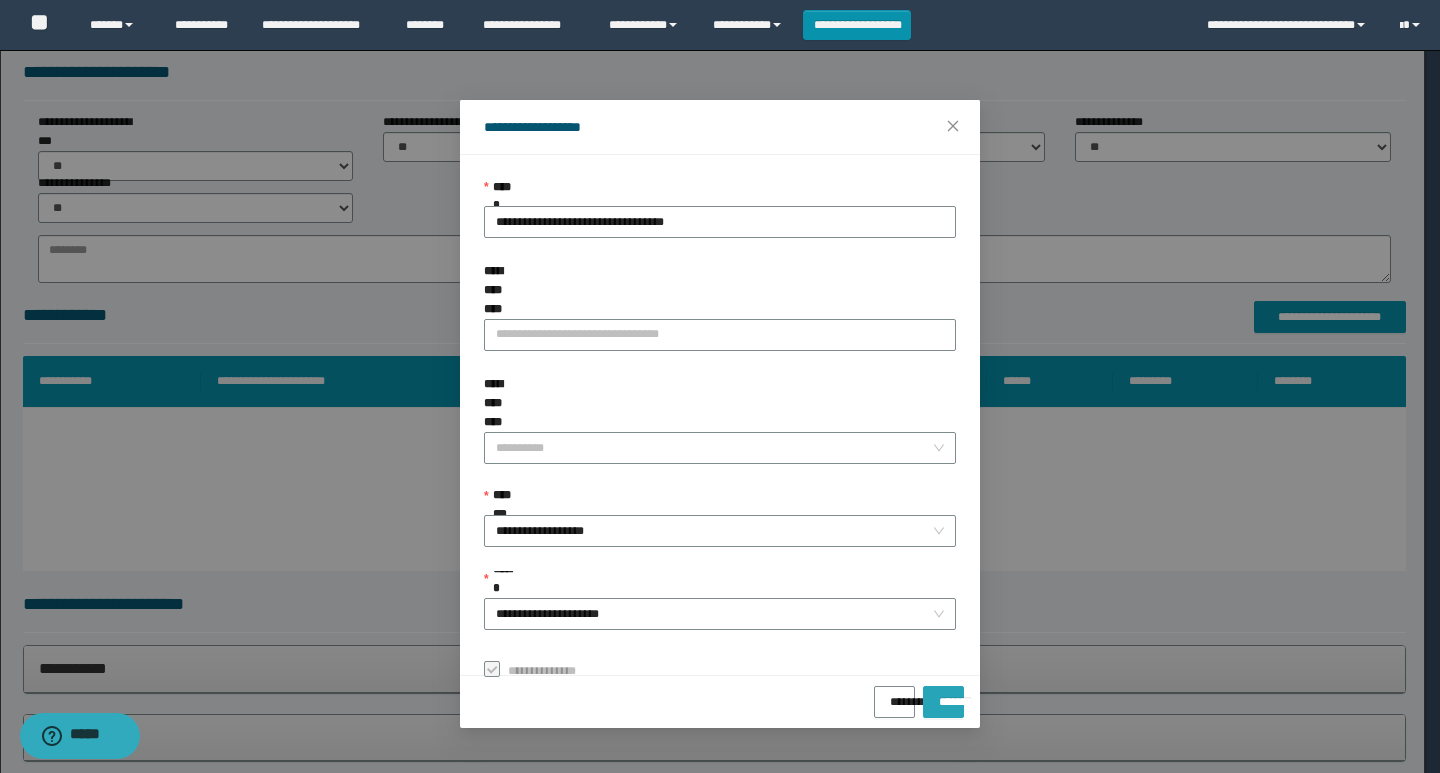 click on "*******" at bounding box center [943, 695] 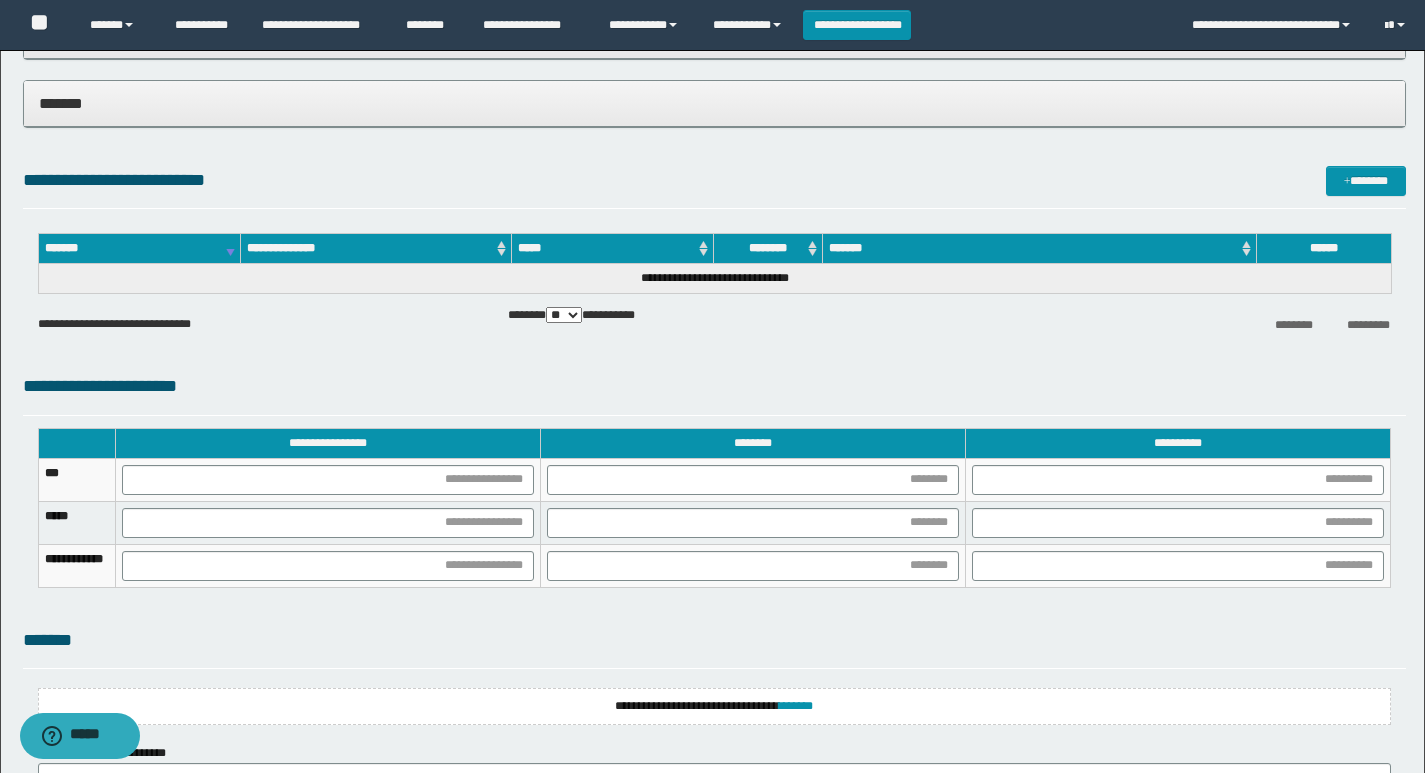scroll, scrollTop: 900, scrollLeft: 0, axis: vertical 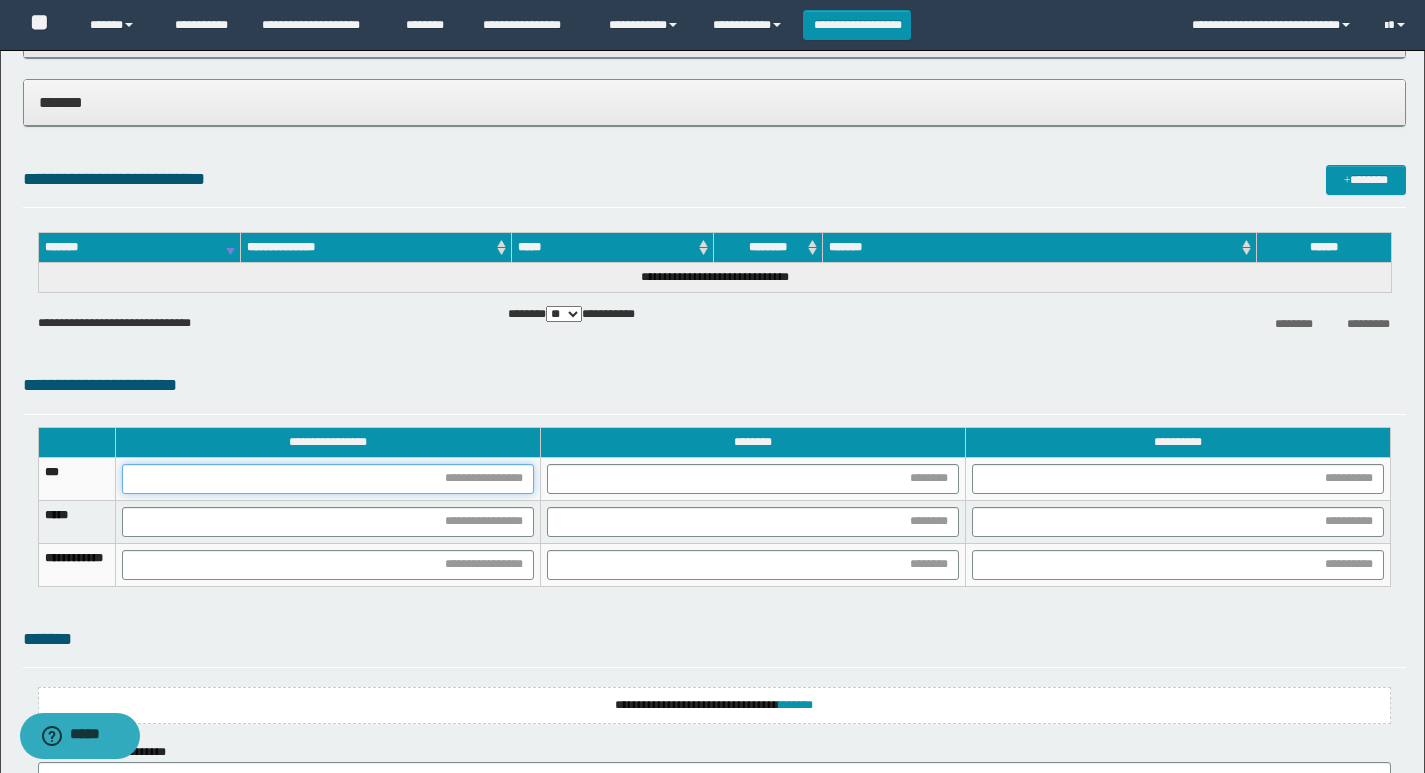 click at bounding box center (328, 479) 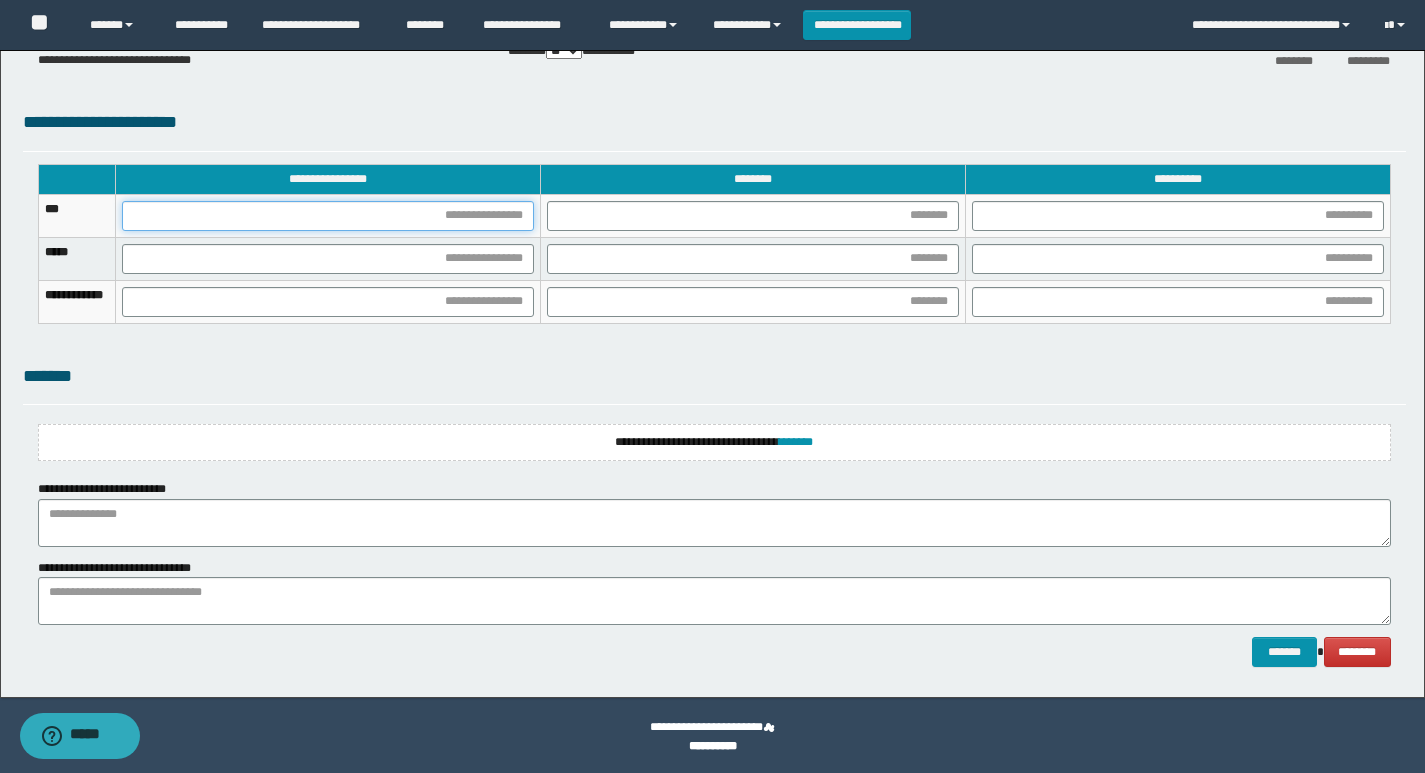 scroll, scrollTop: 1166, scrollLeft: 0, axis: vertical 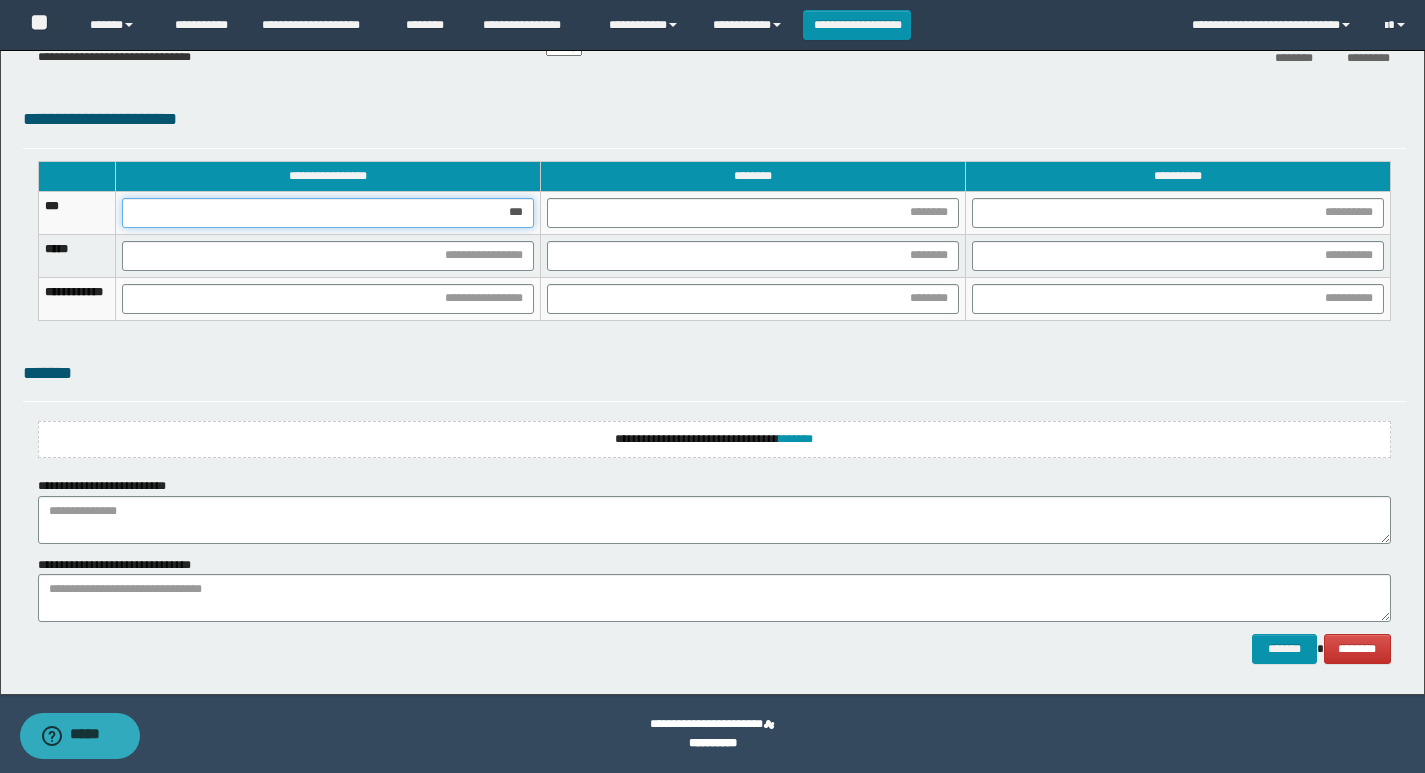 type on "****" 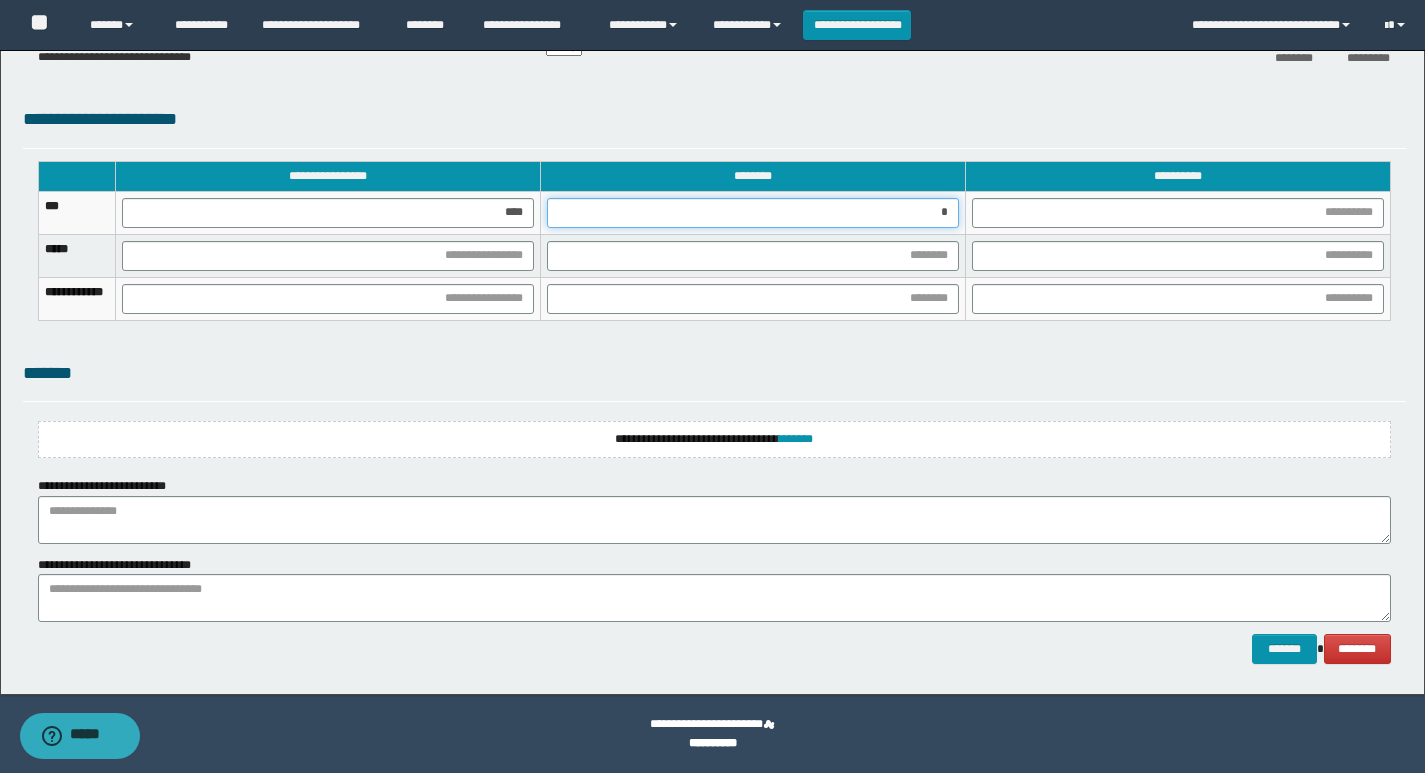 type on "**" 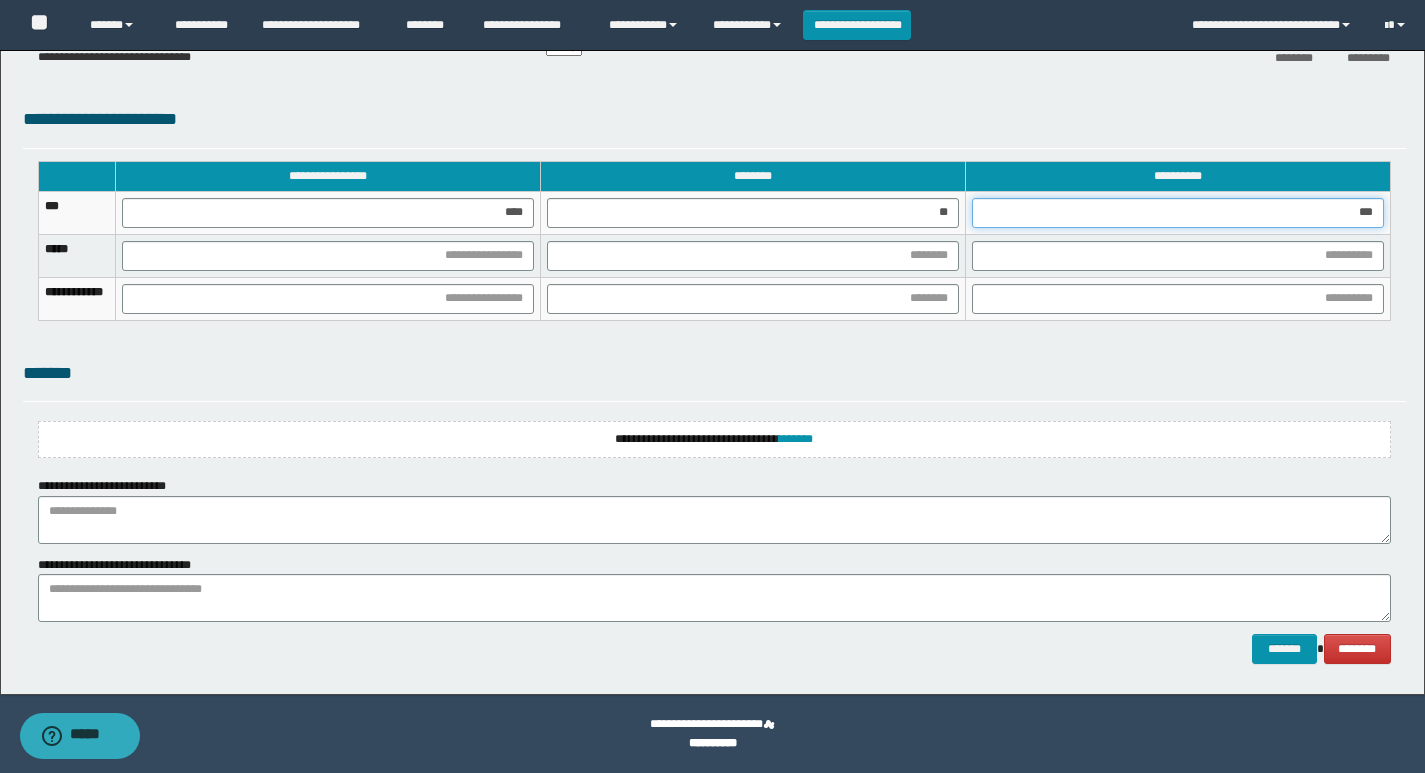 type on "****" 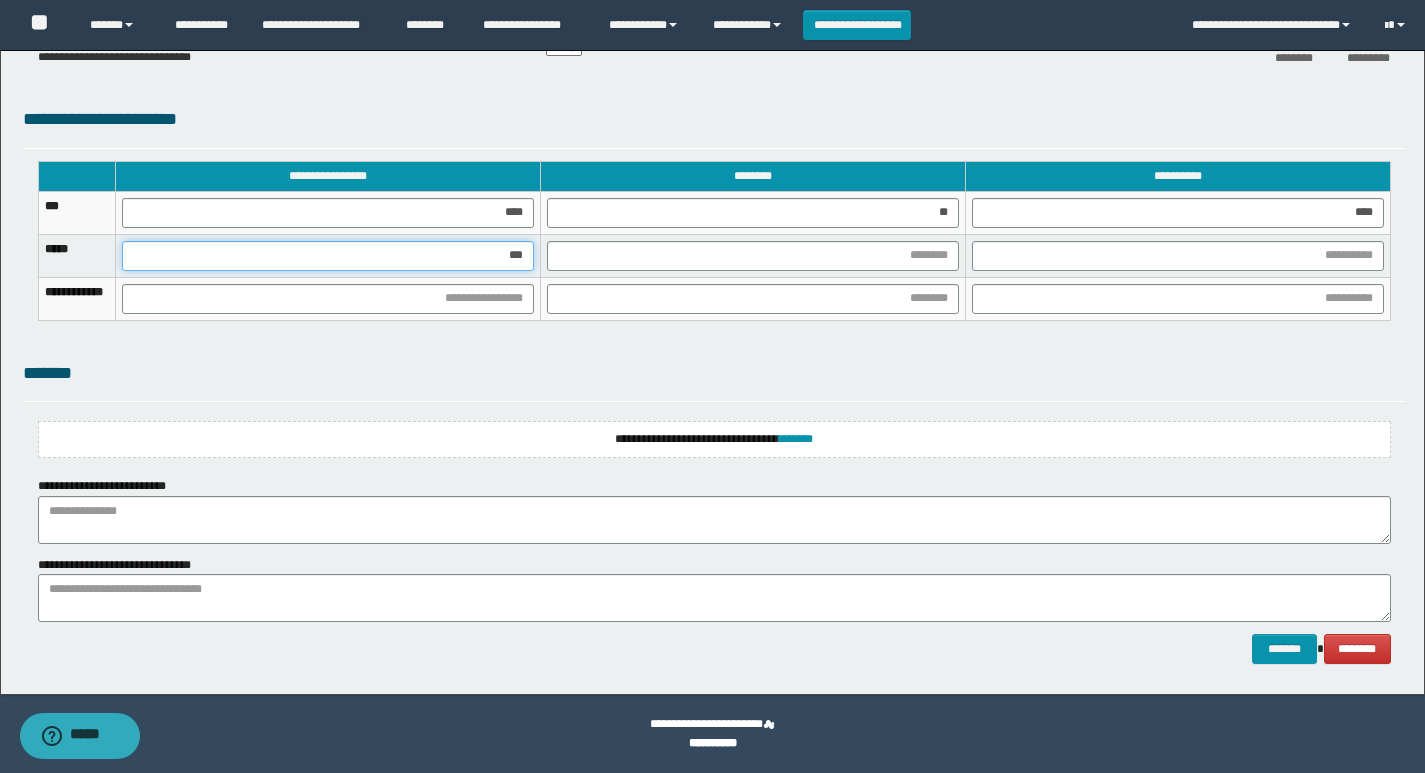 type on "****" 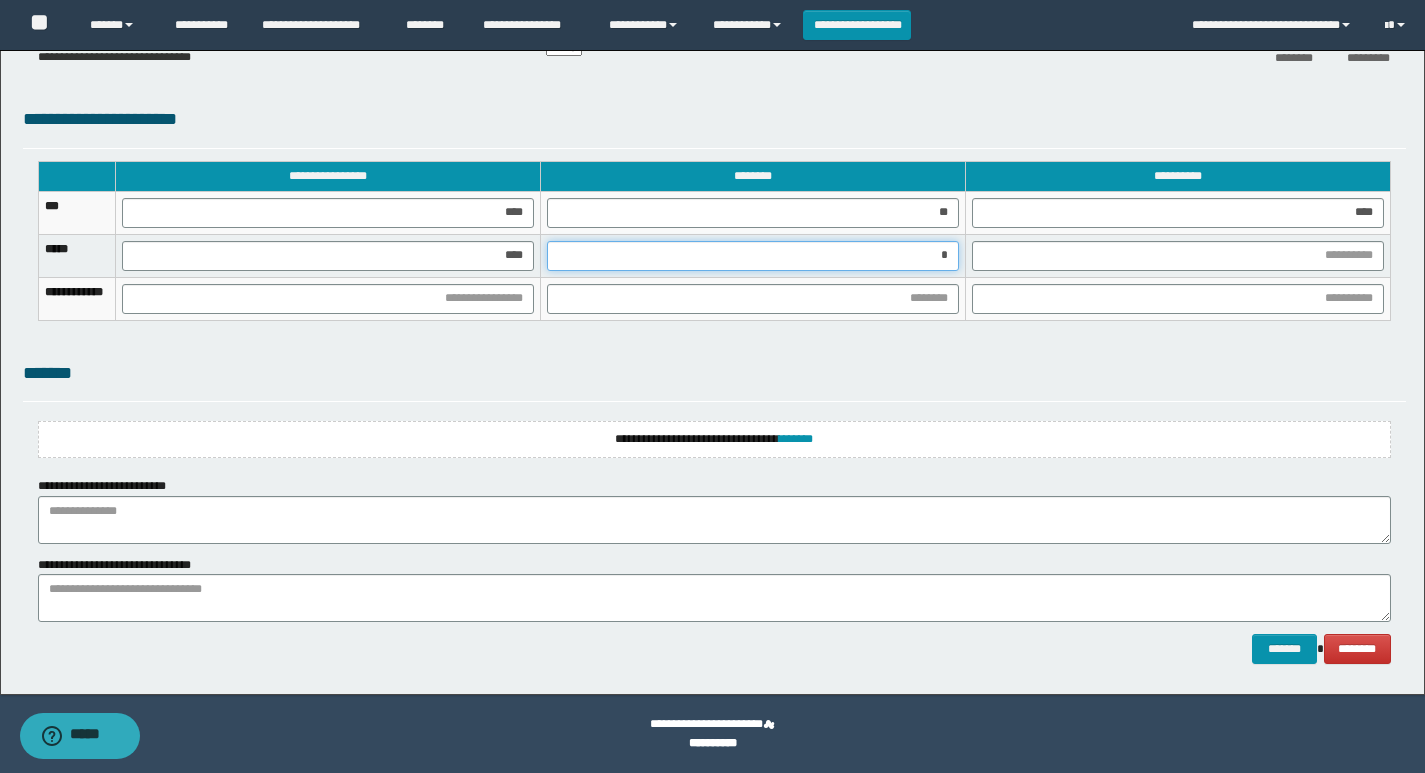 type on "**" 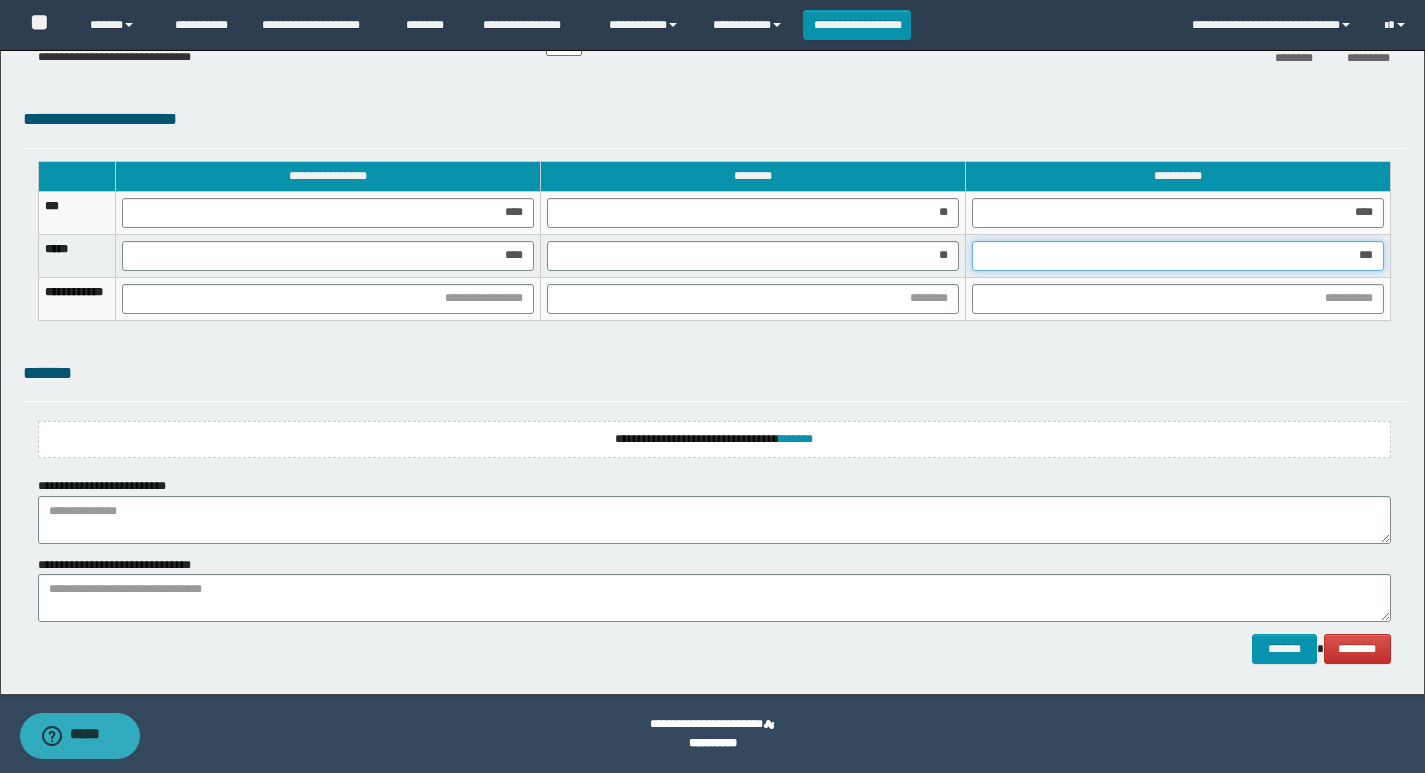 type on "****" 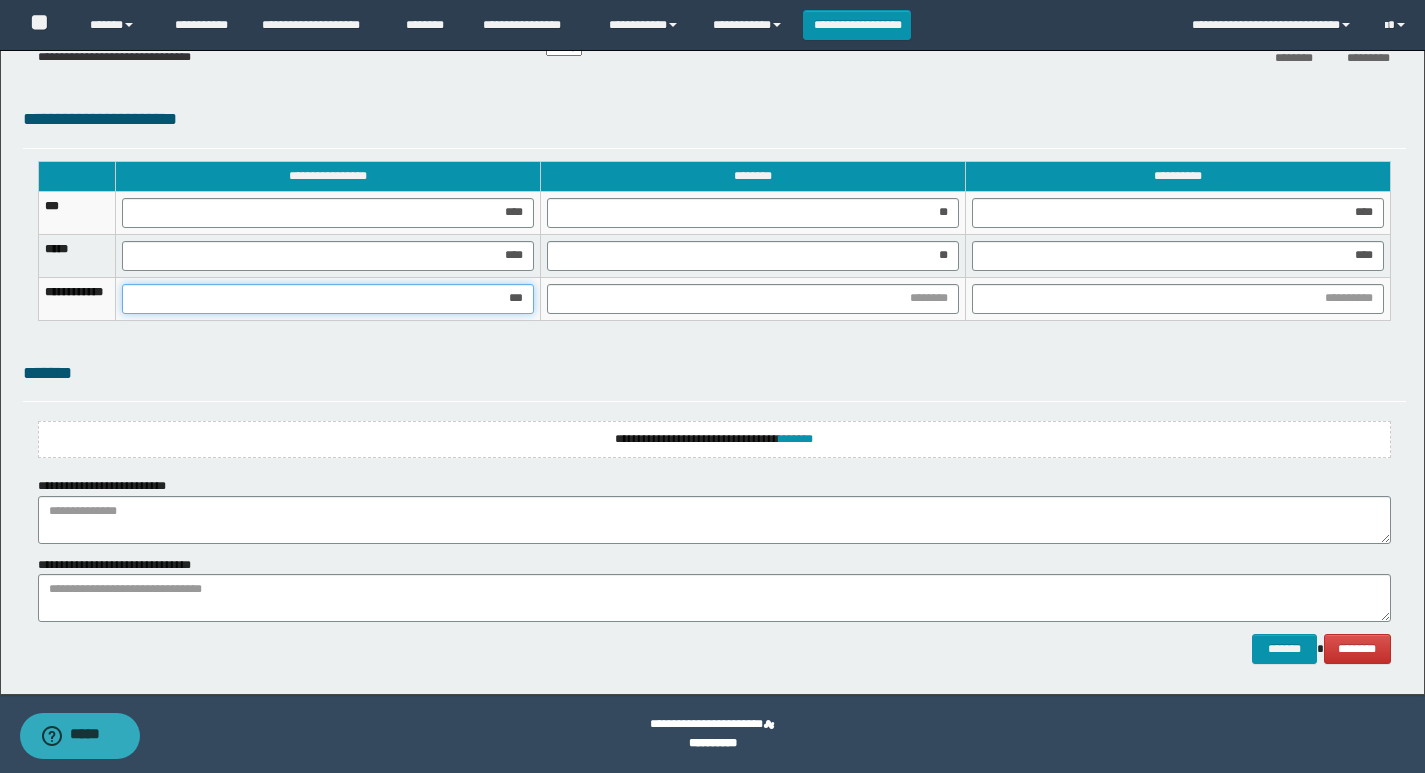 type on "****" 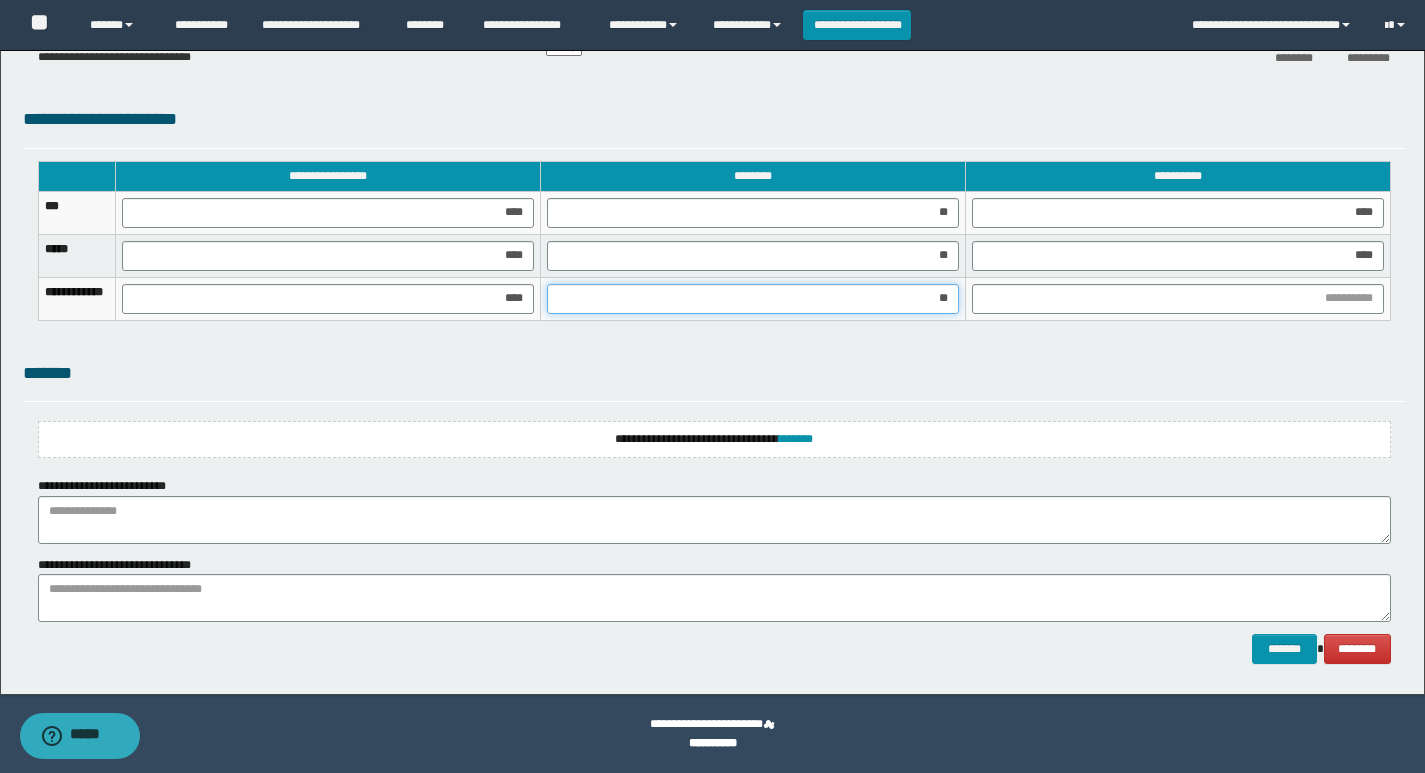 type on "***" 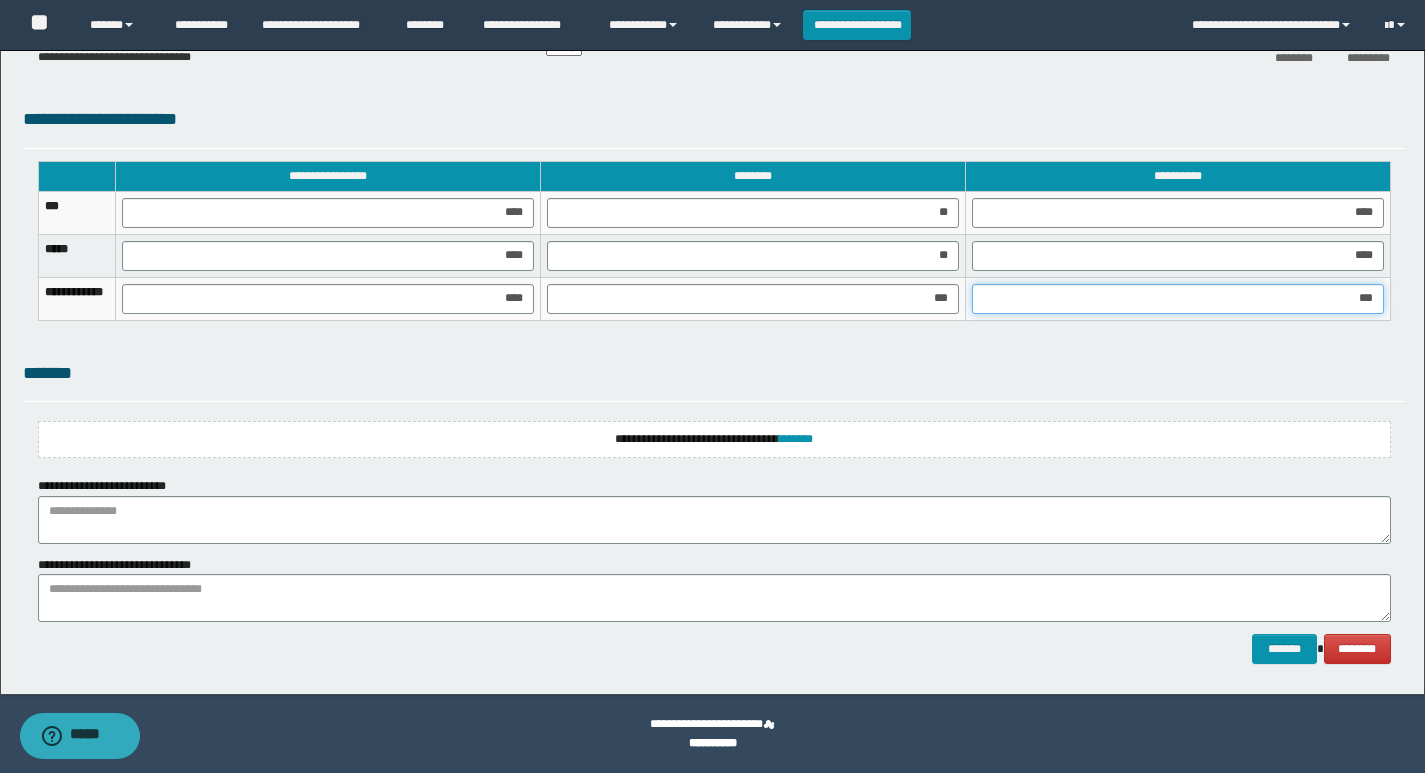 type on "****" 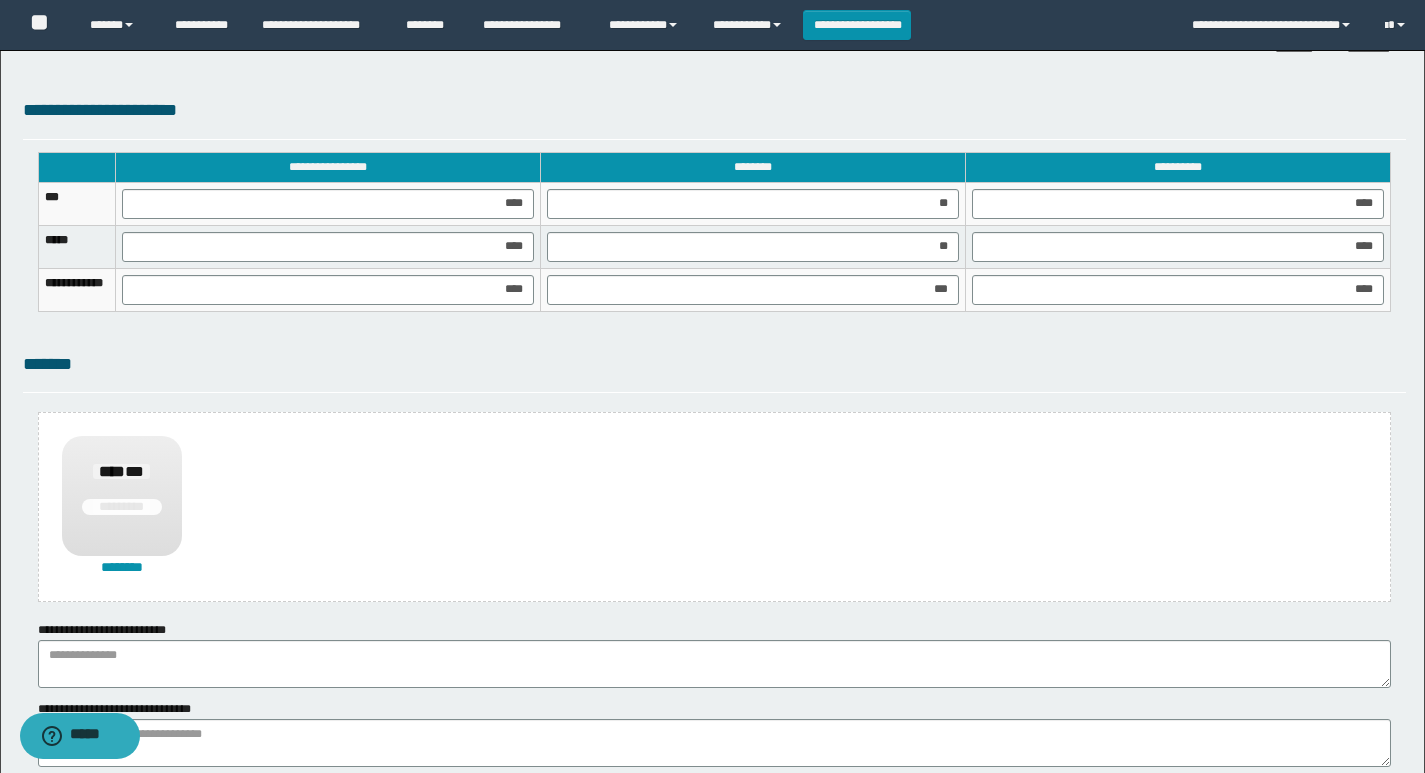 scroll, scrollTop: 1319, scrollLeft: 0, axis: vertical 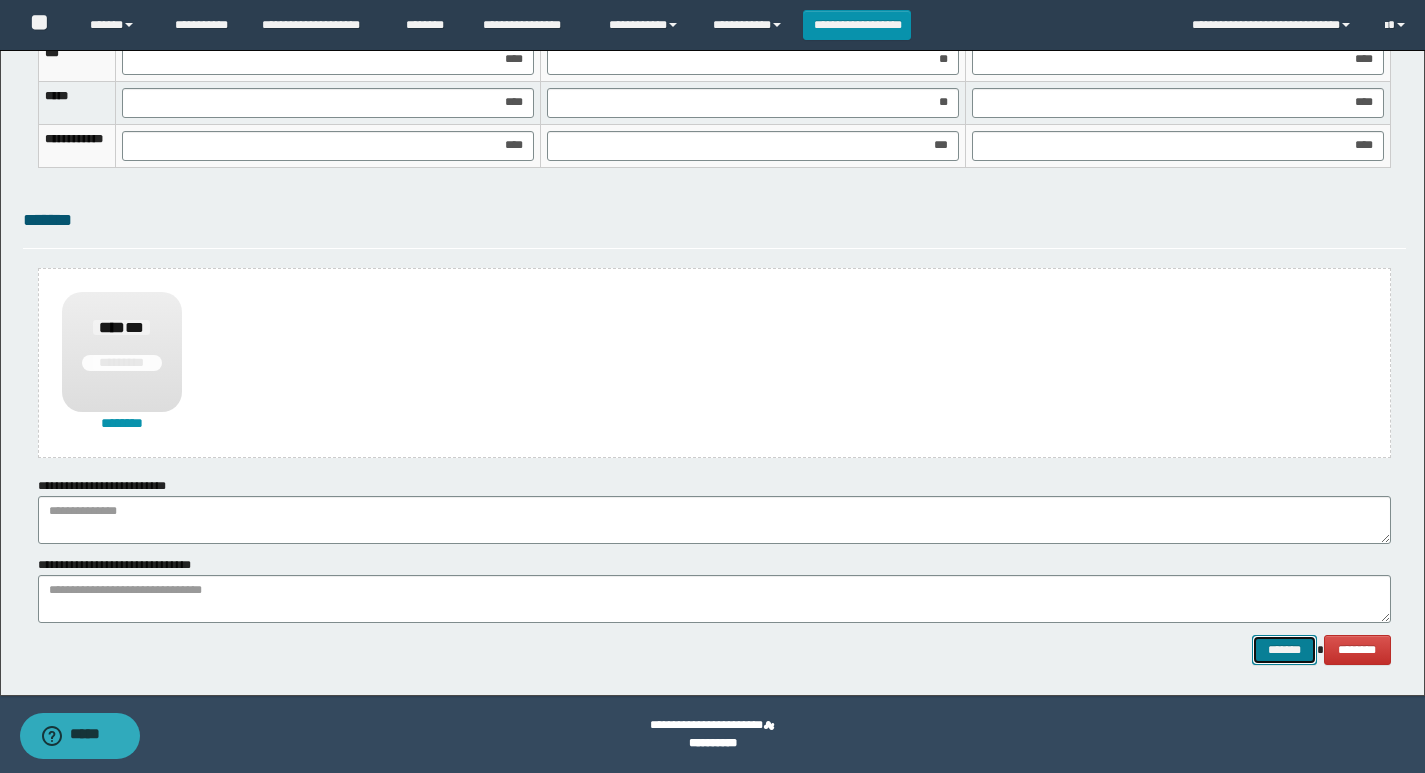 click on "*******" at bounding box center [1284, 650] 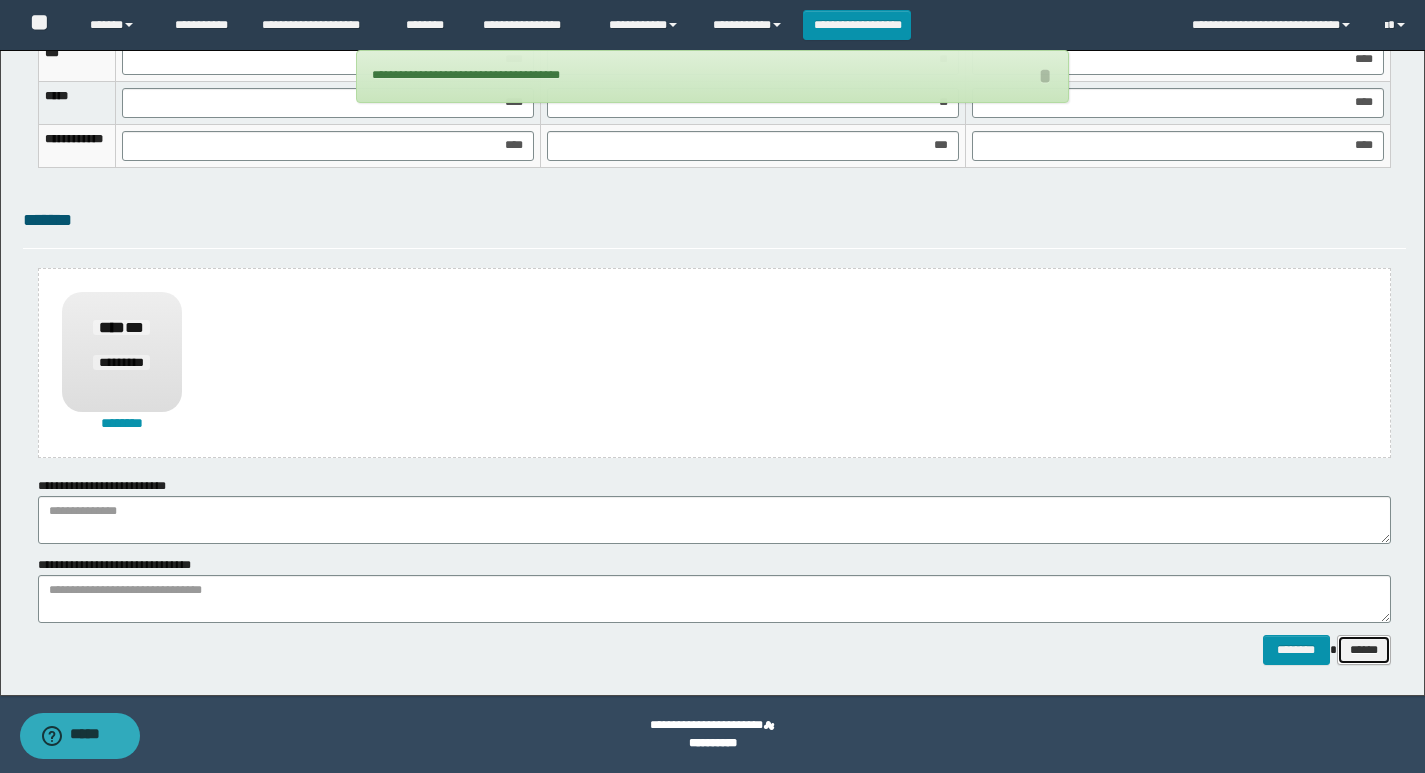 click on "******" at bounding box center [1364, 650] 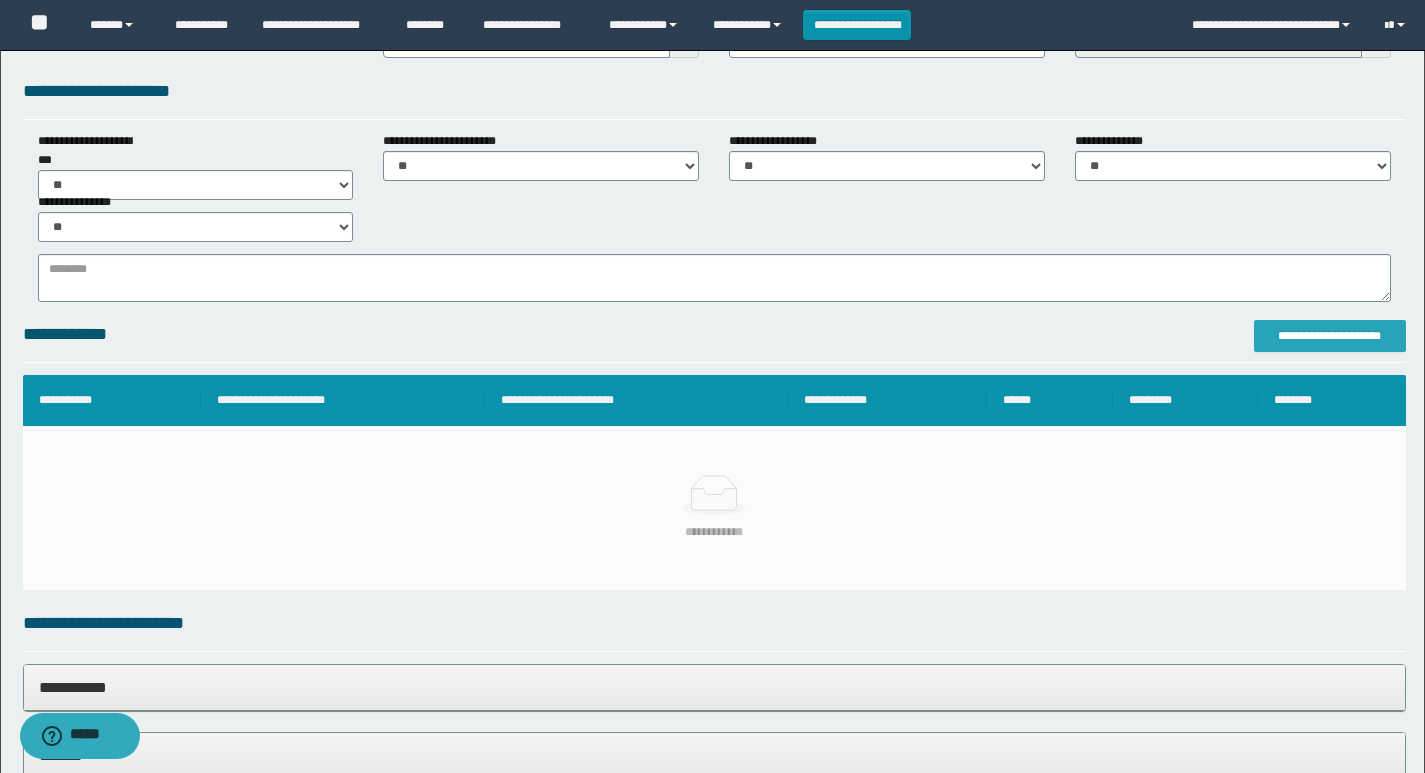 scroll, scrollTop: 300, scrollLeft: 0, axis: vertical 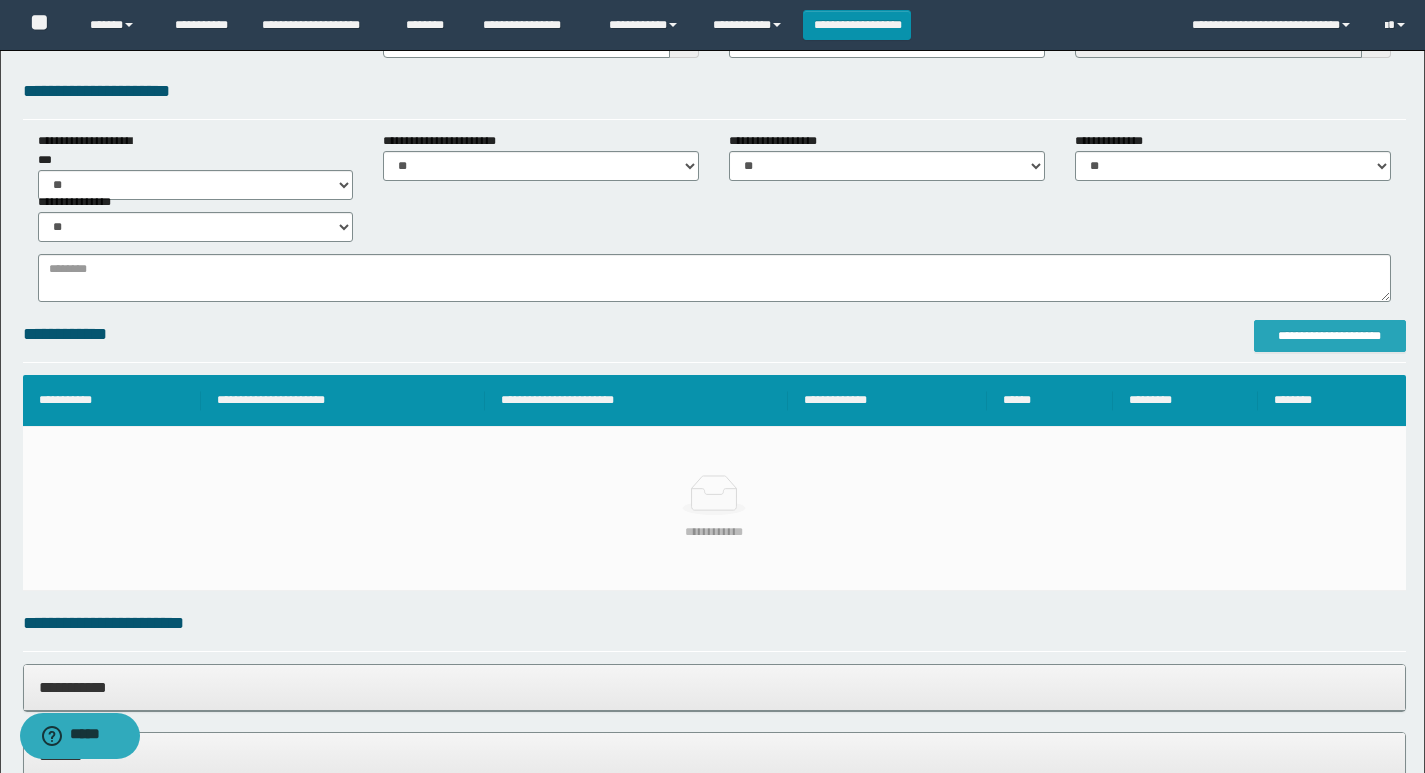 click on "**********" at bounding box center [1330, 336] 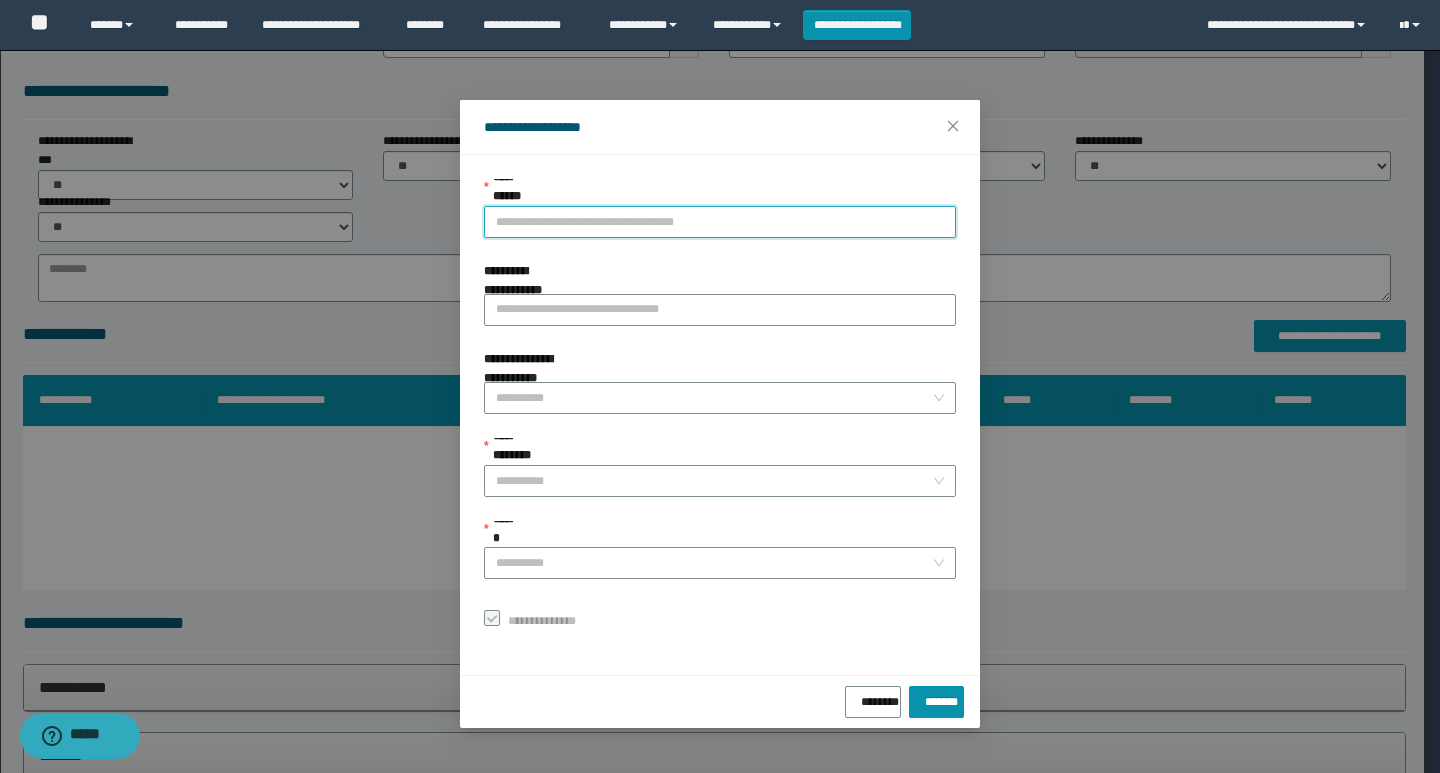 click on "**********" at bounding box center [720, 222] 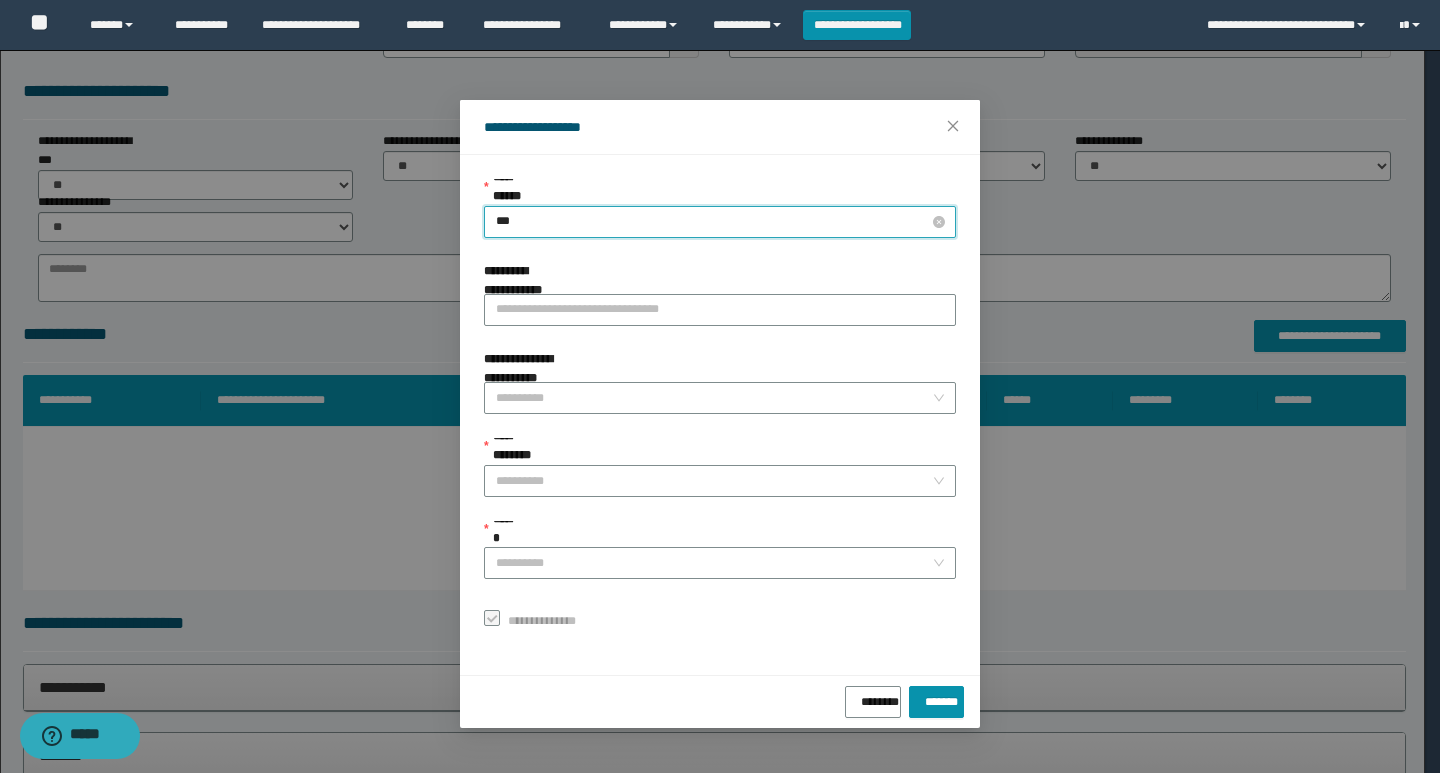 type on "****" 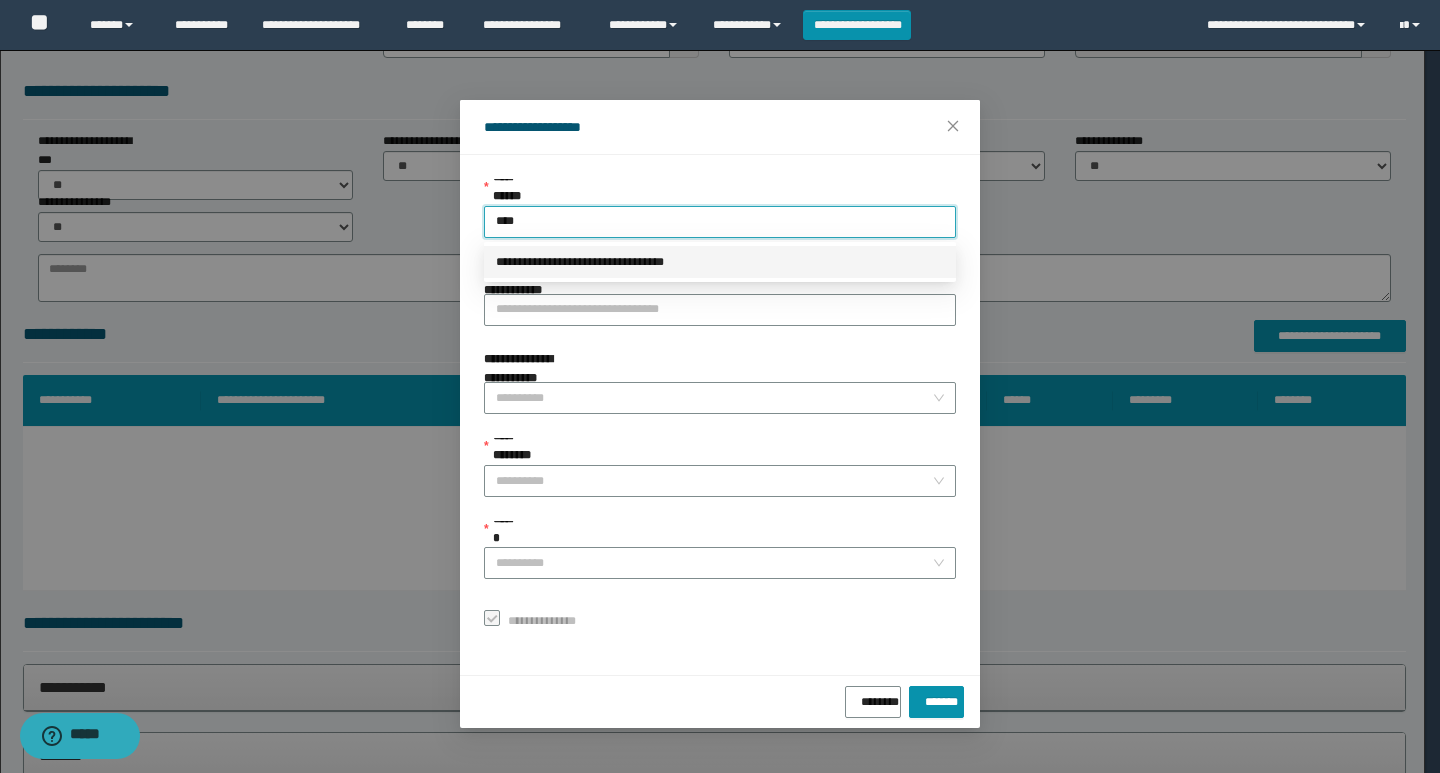 click on "**********" at bounding box center [720, 262] 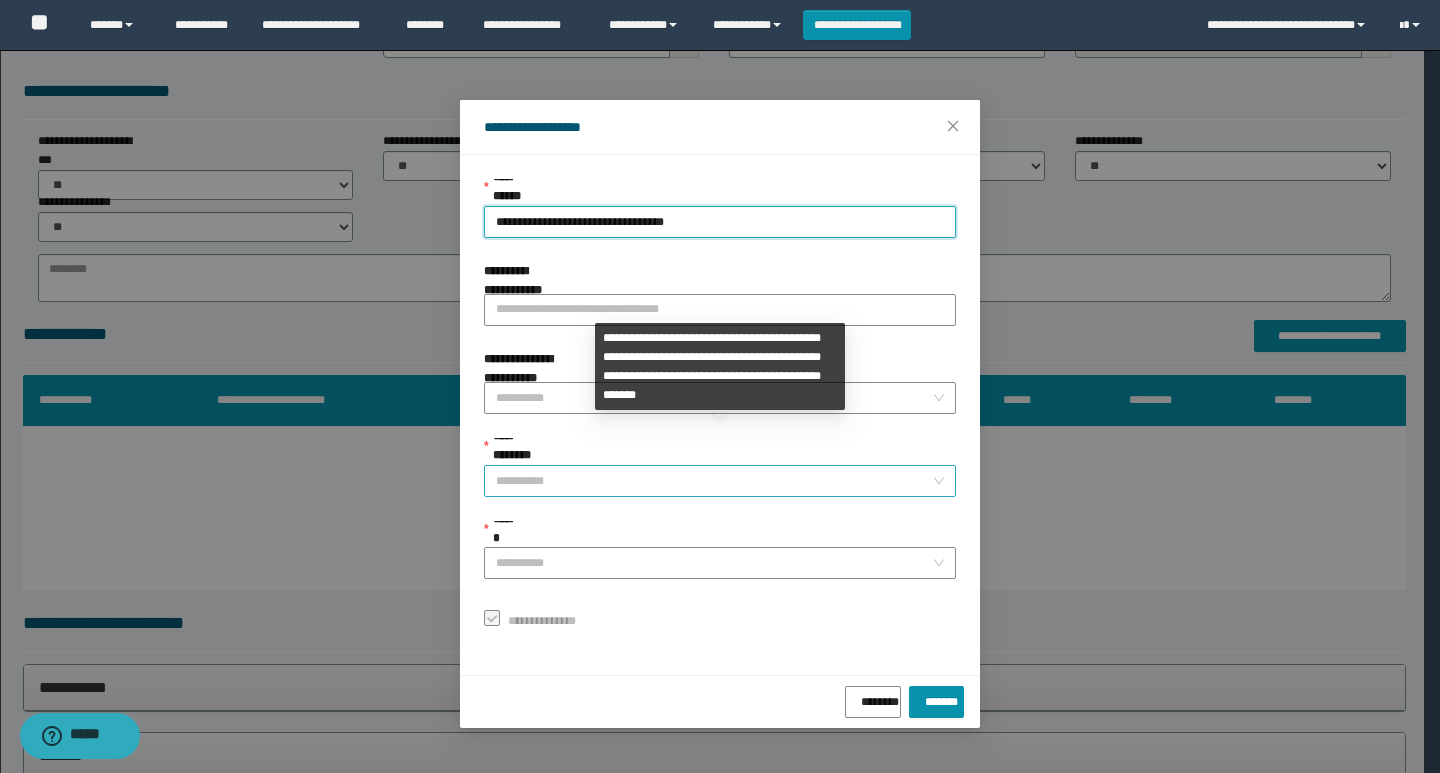 click on "**********" at bounding box center (714, 481) 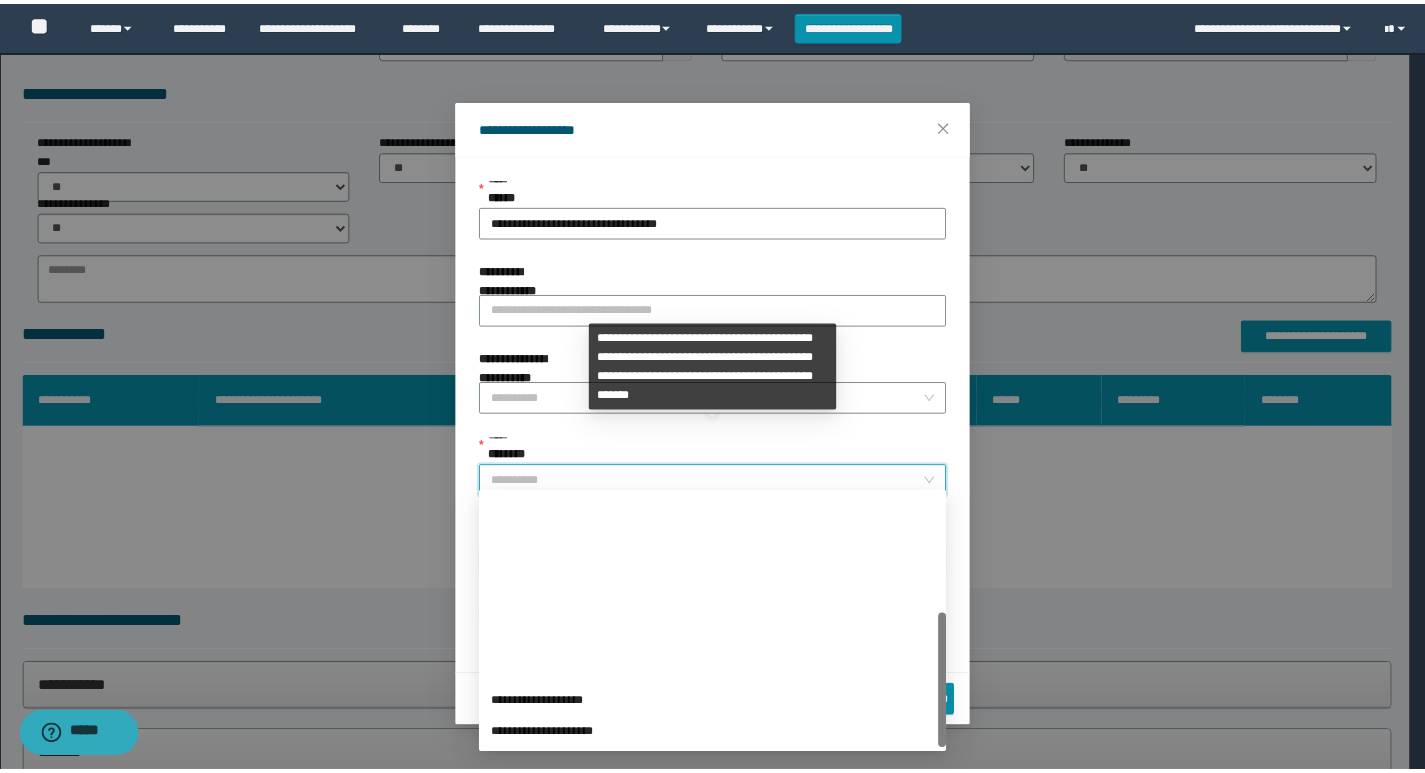 scroll, scrollTop: 224, scrollLeft: 0, axis: vertical 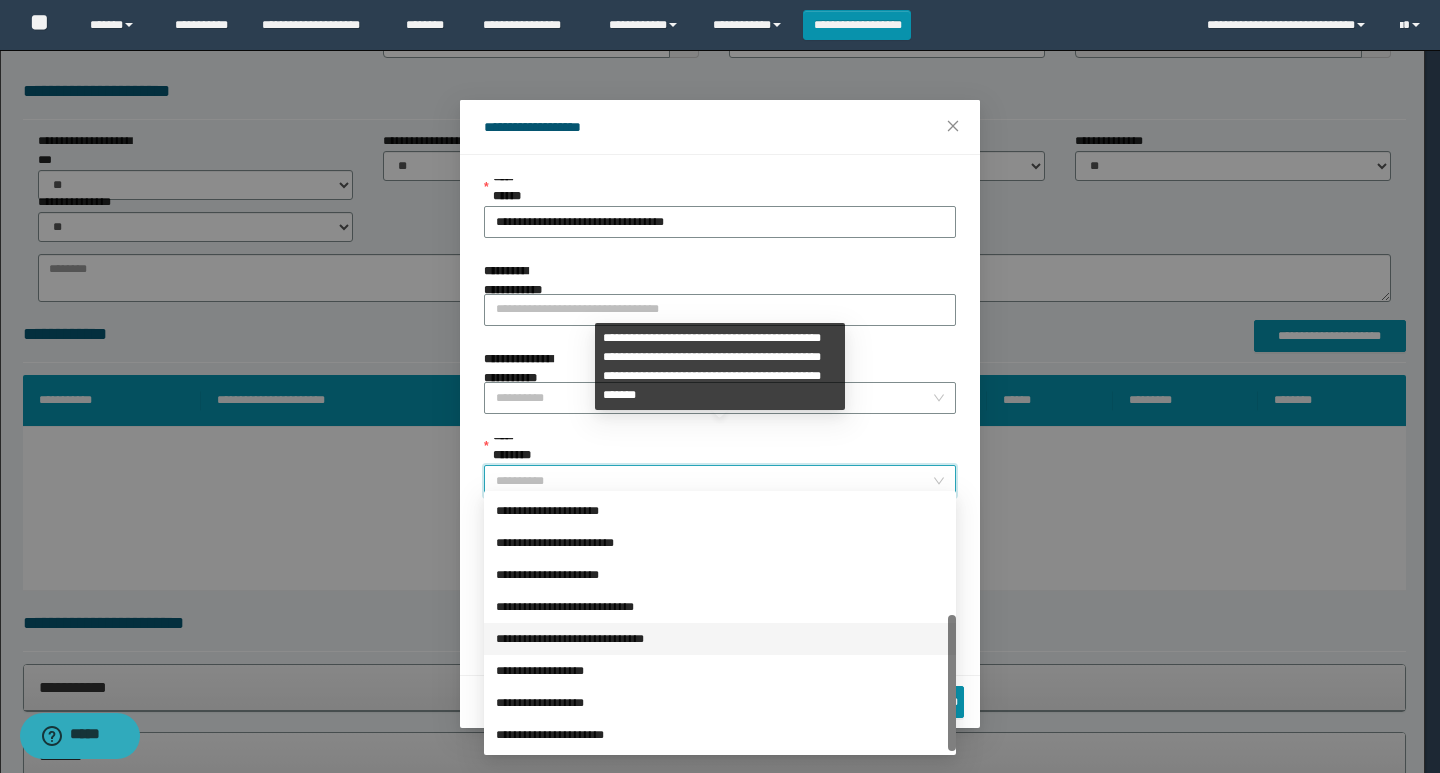 click on "**********" at bounding box center (720, 671) 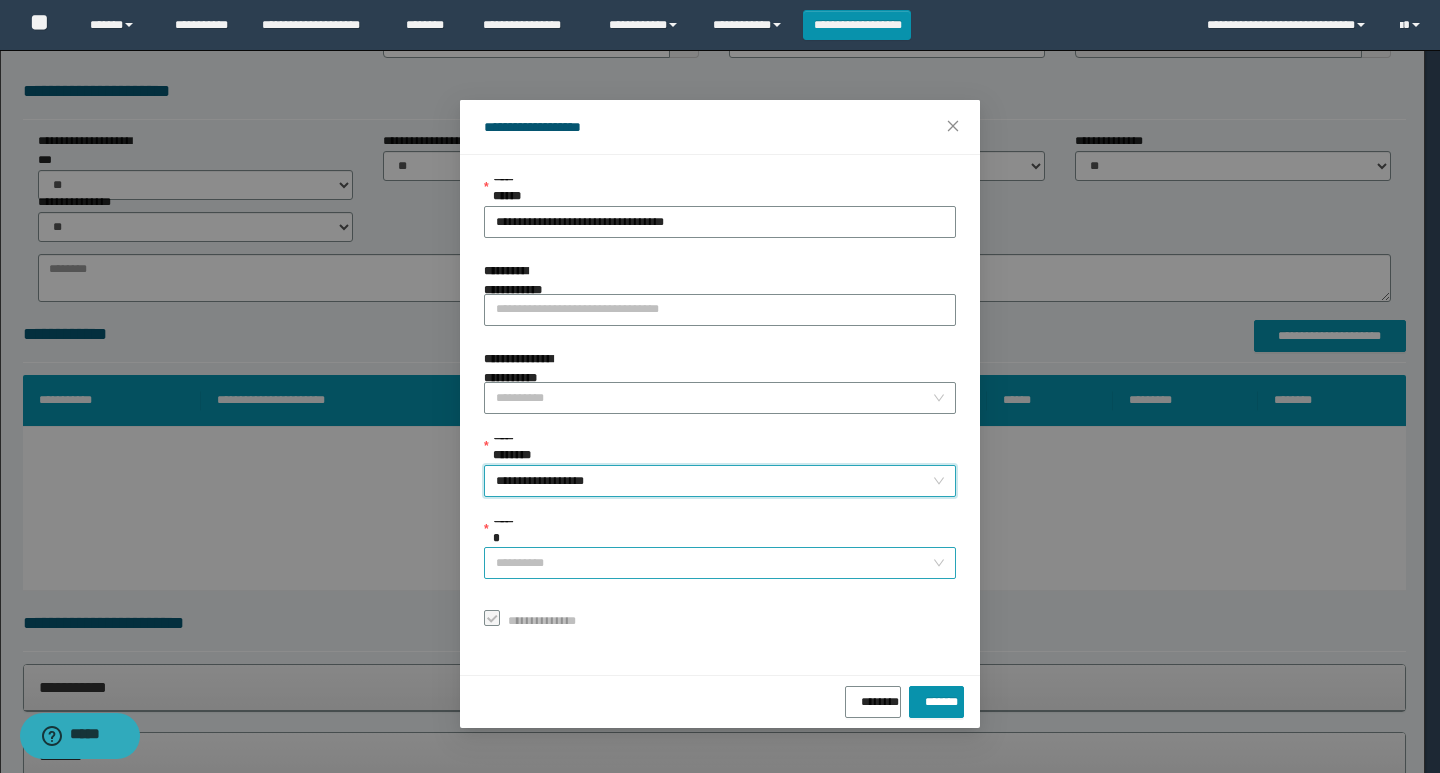 click on "******" at bounding box center (714, 563) 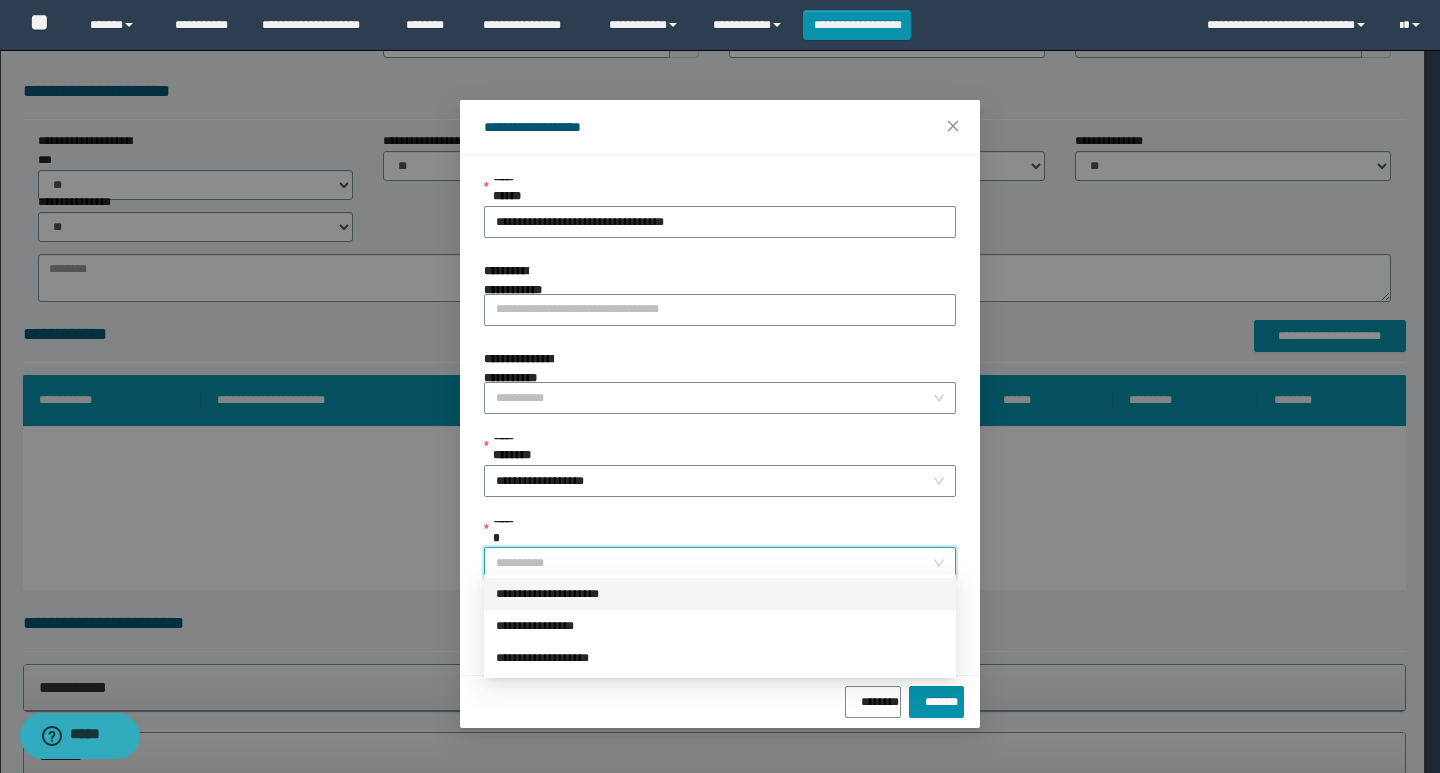 click on "**********" at bounding box center [720, 594] 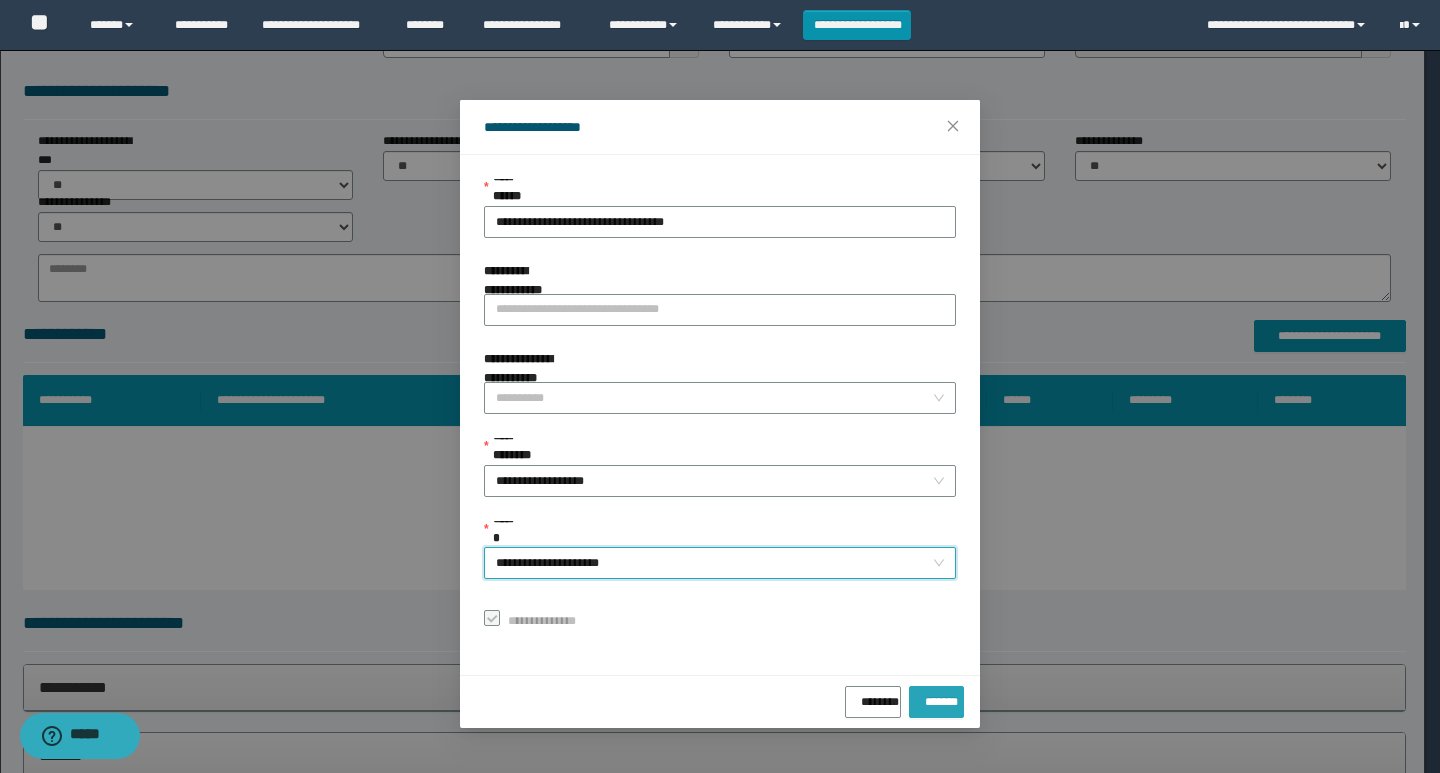 click on "*******" at bounding box center [936, 698] 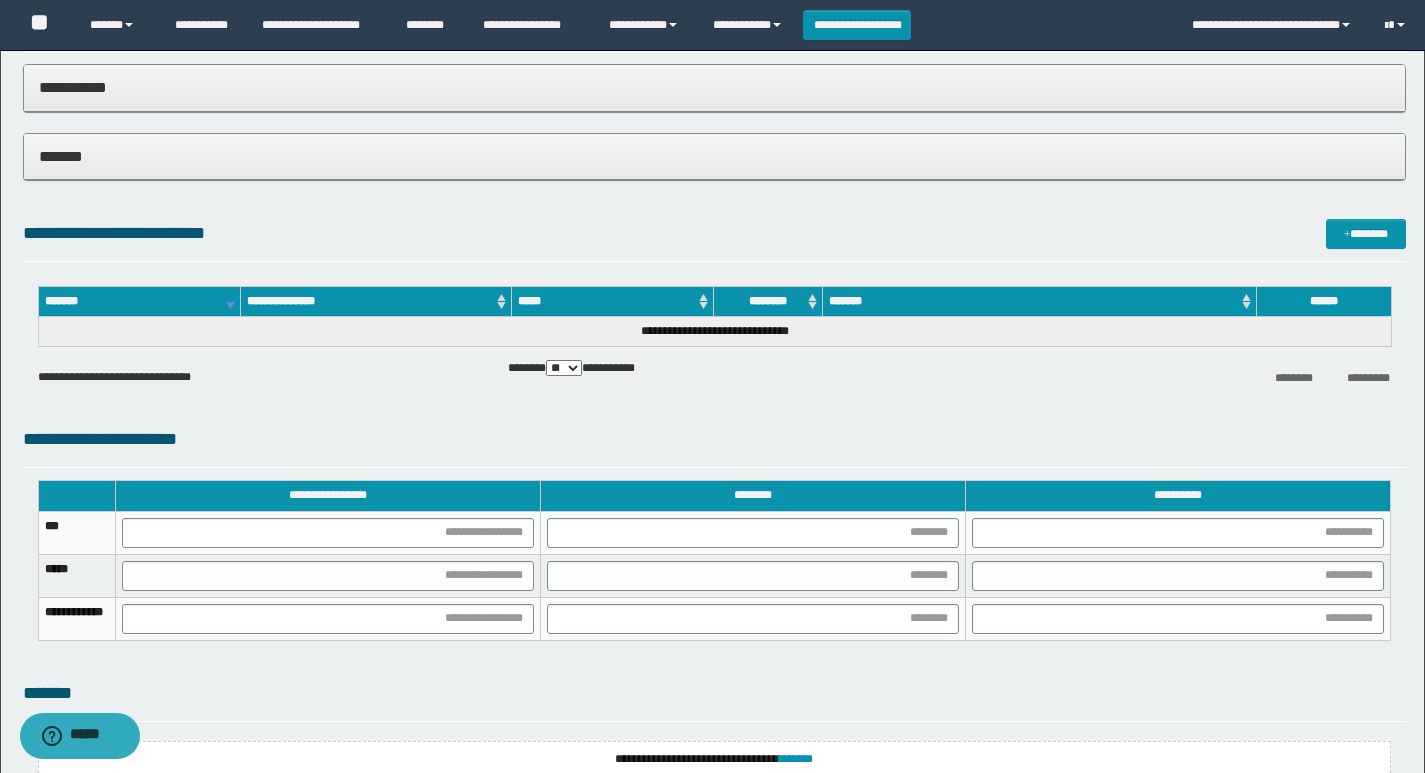 scroll, scrollTop: 900, scrollLeft: 0, axis: vertical 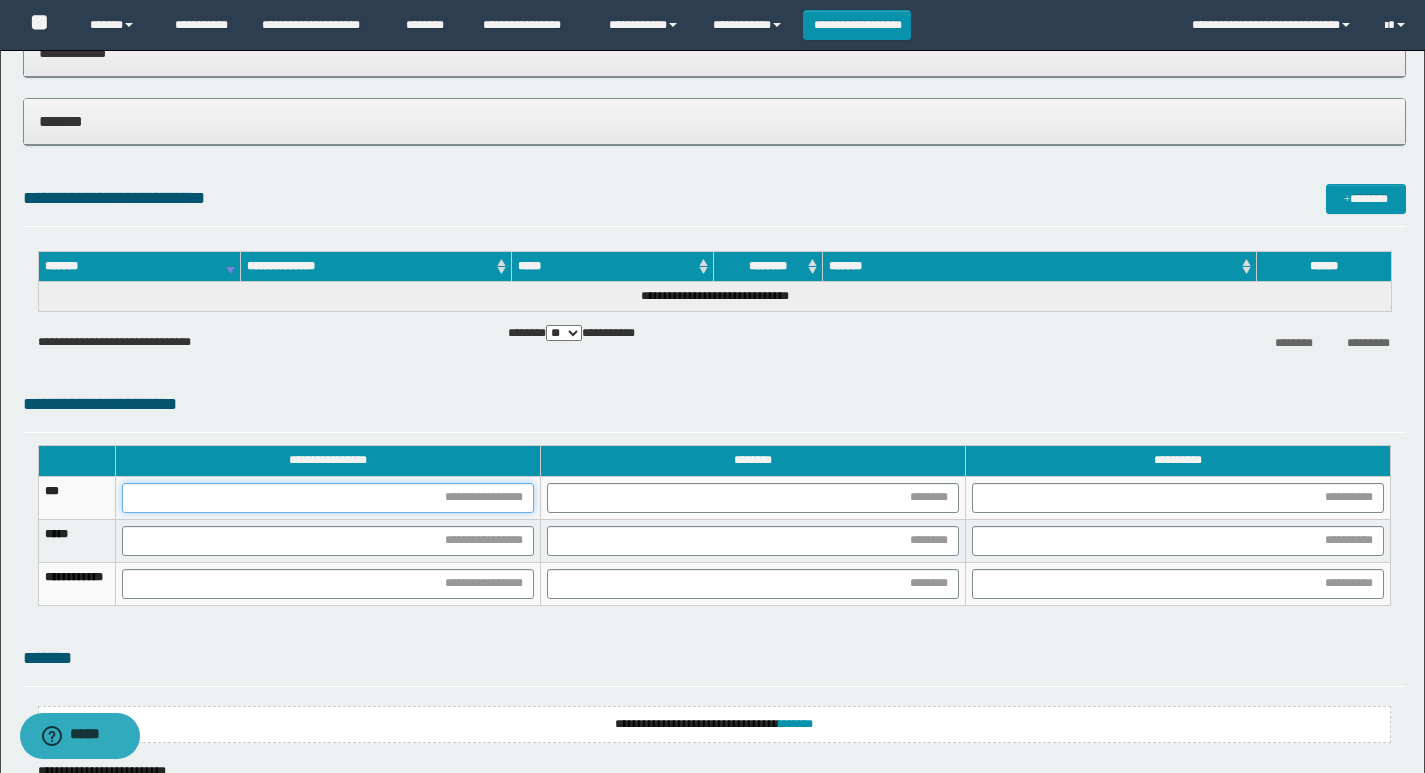 click at bounding box center [328, 498] 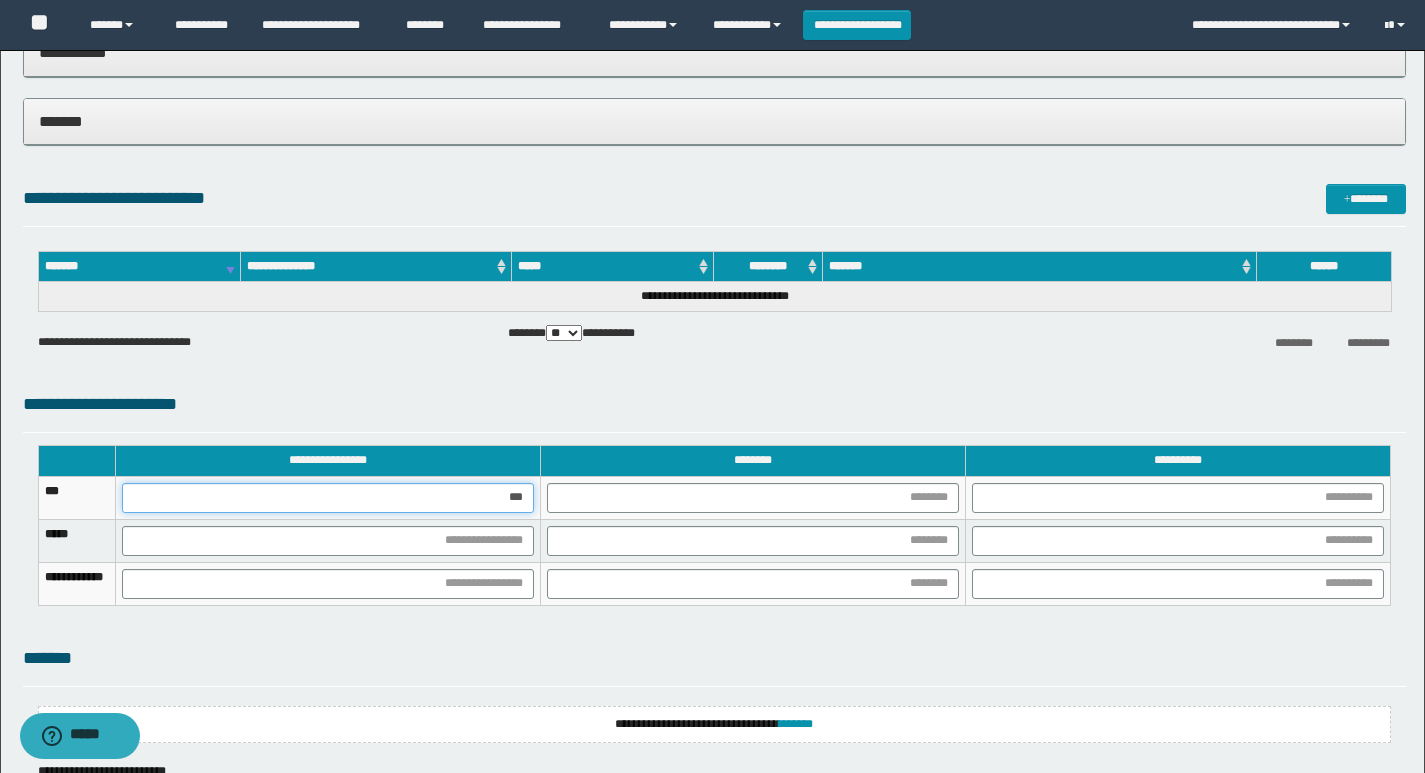 type on "****" 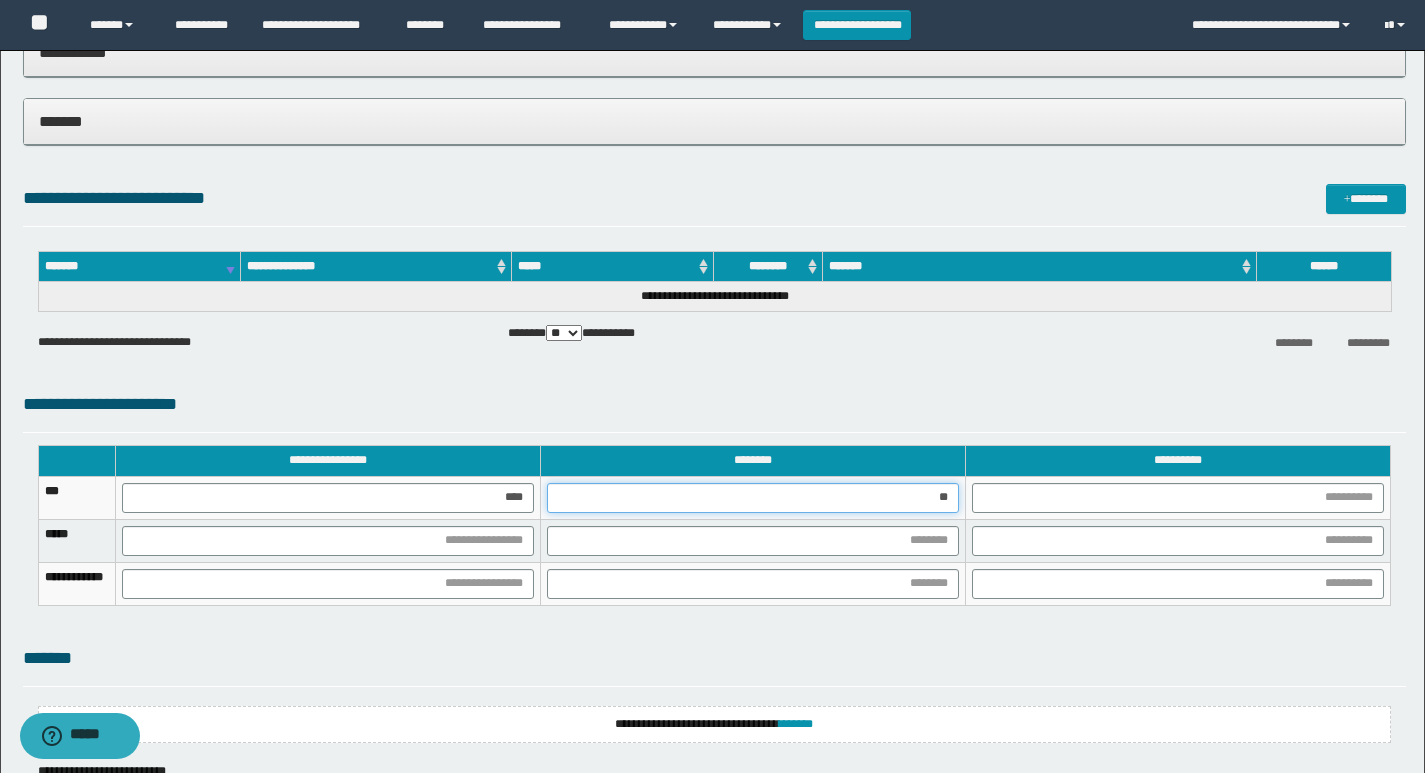 type on "***" 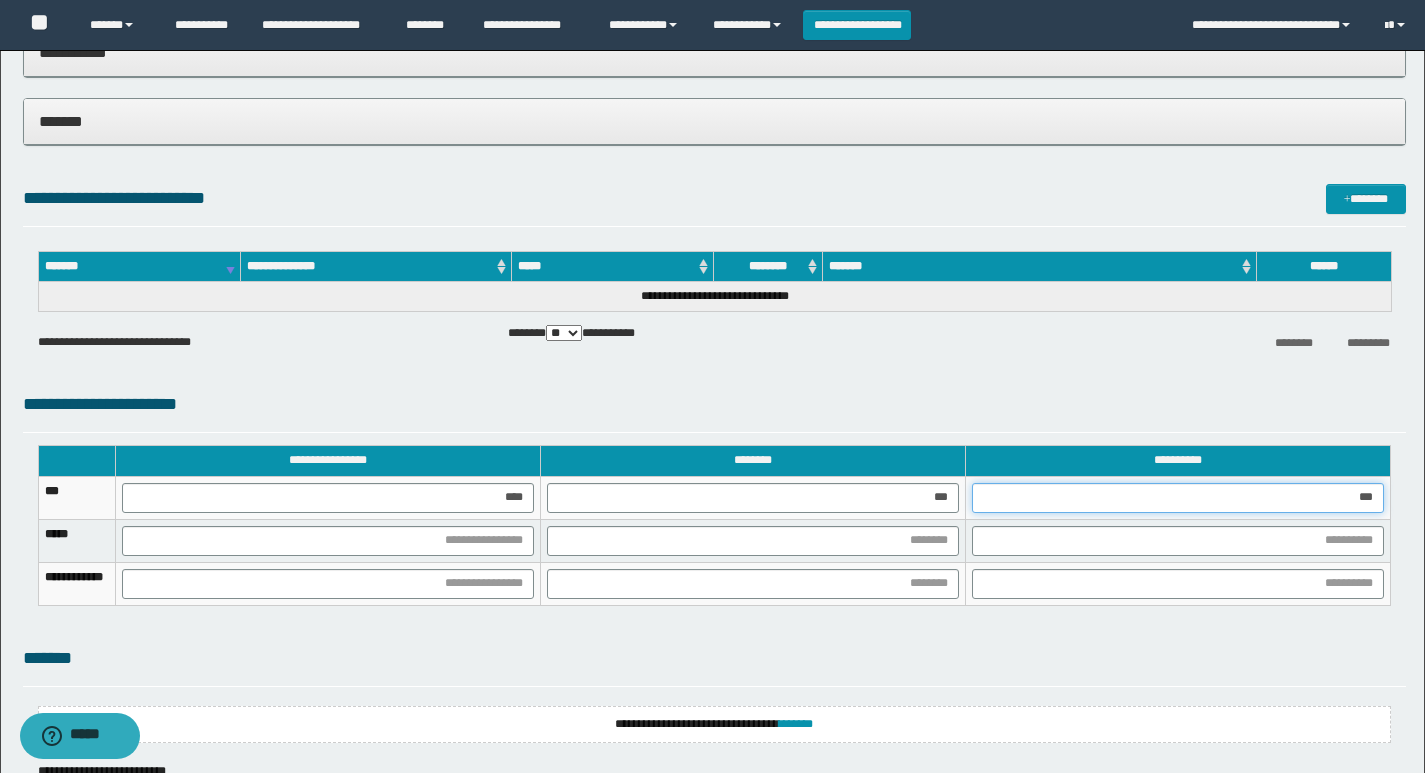 type on "****" 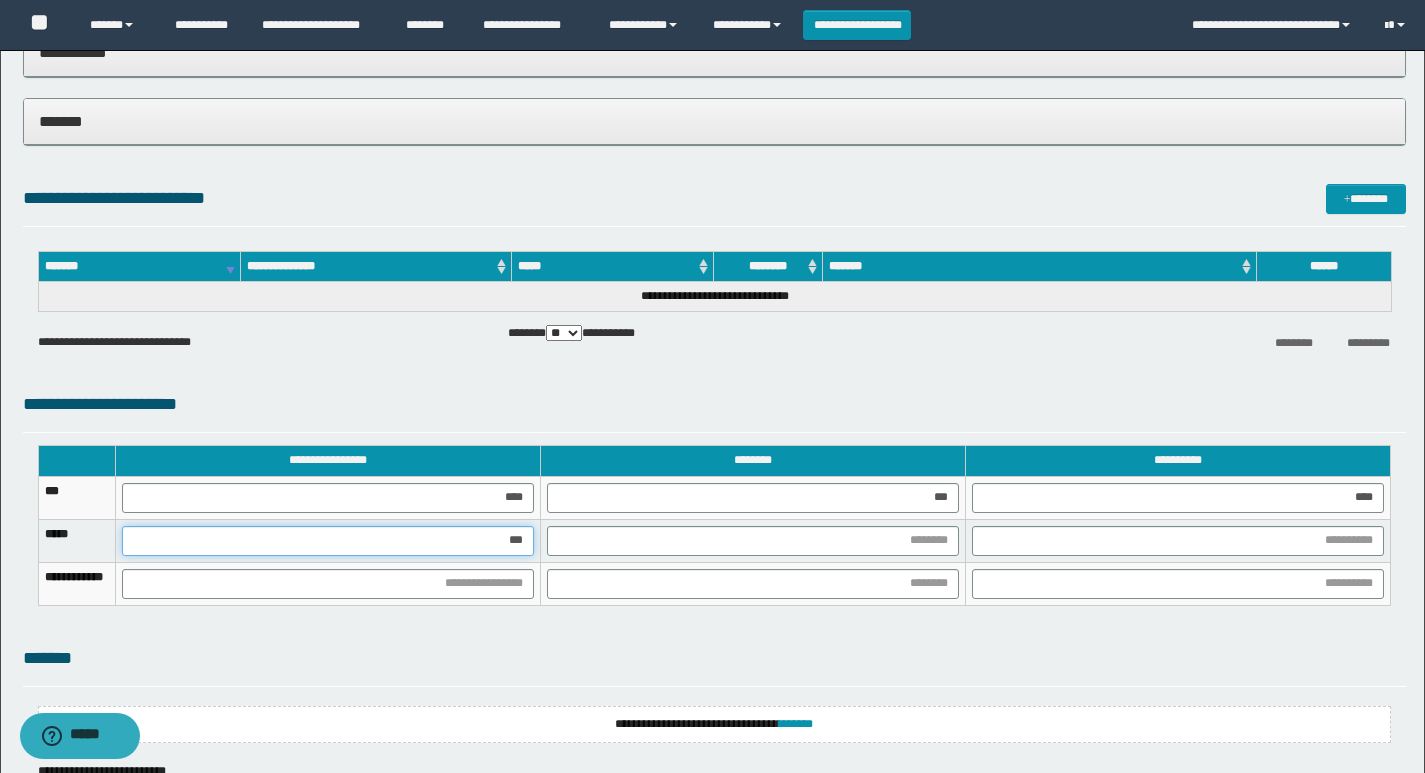 type on "****" 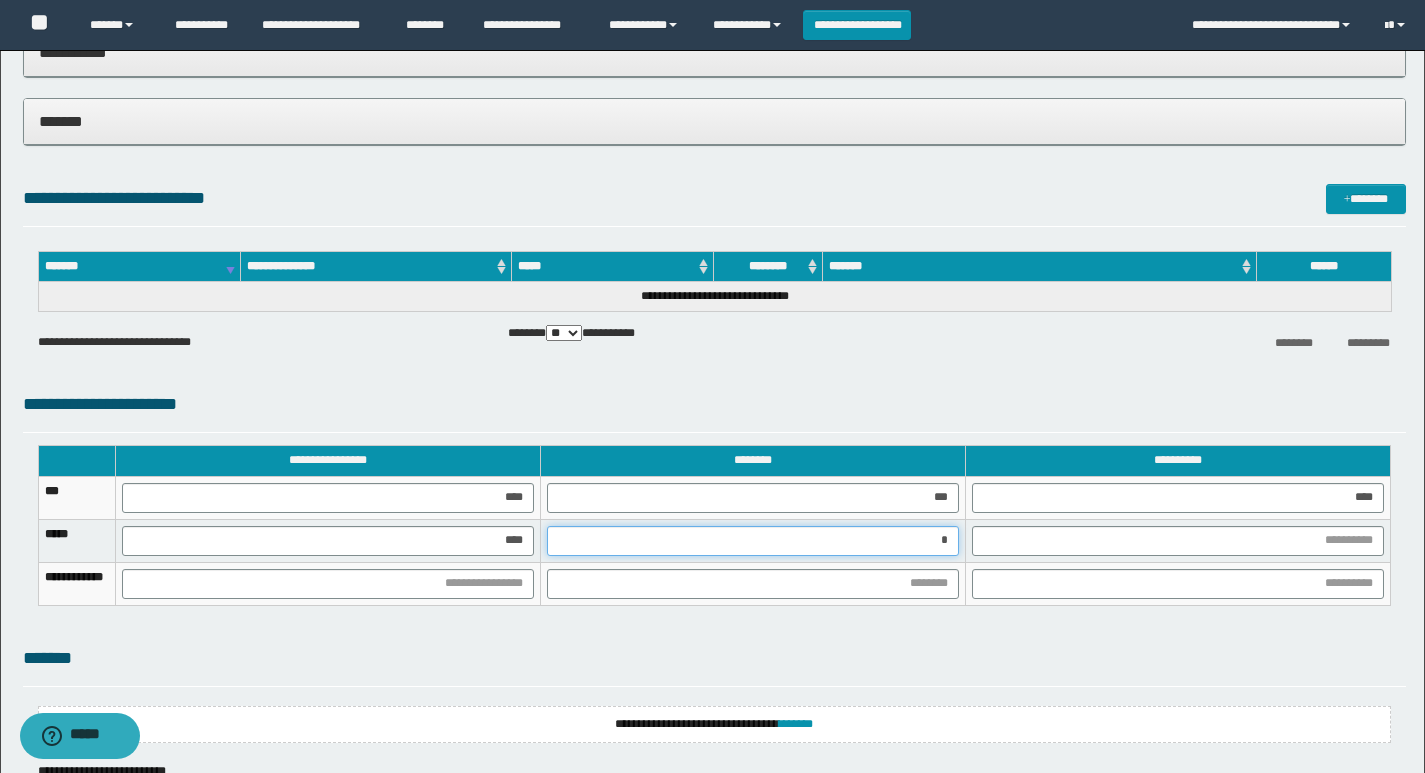 type on "**" 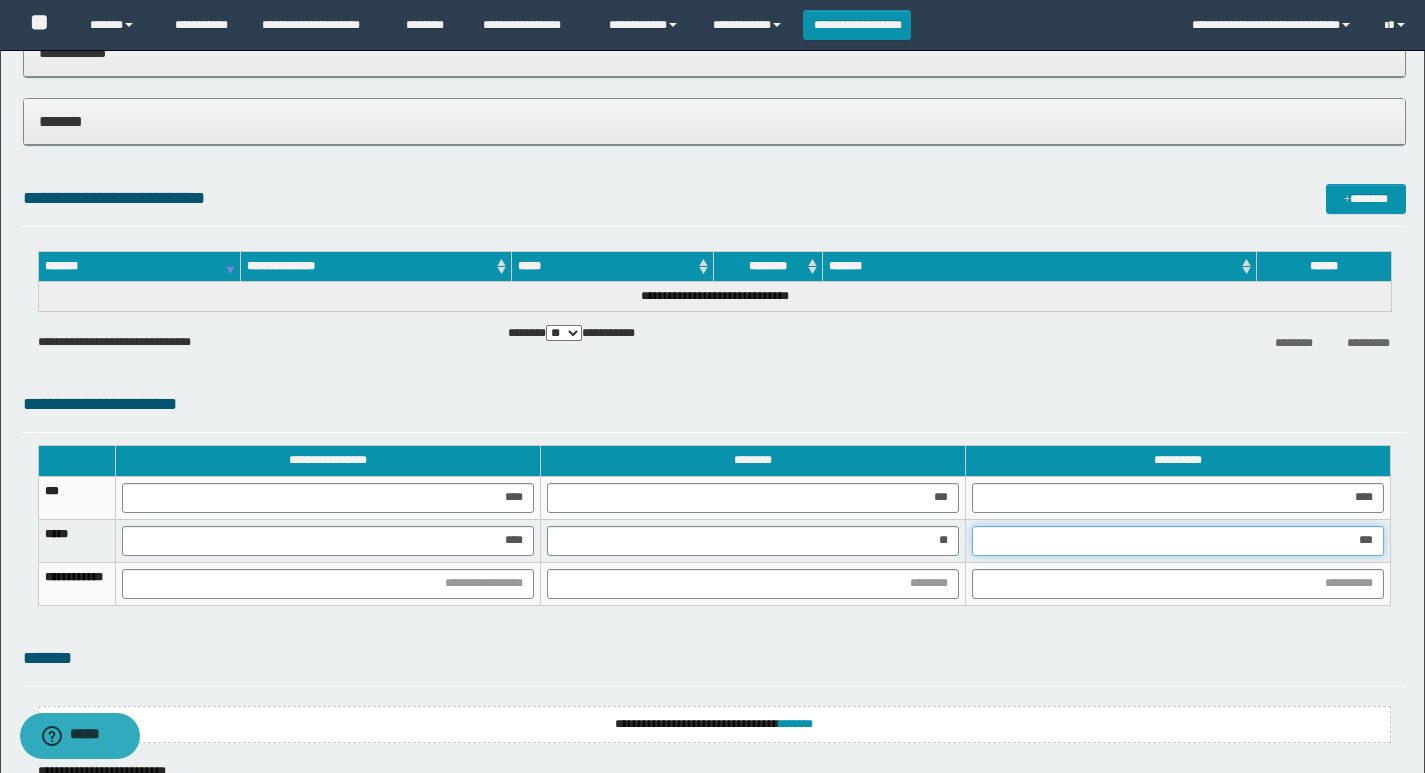 type on "****" 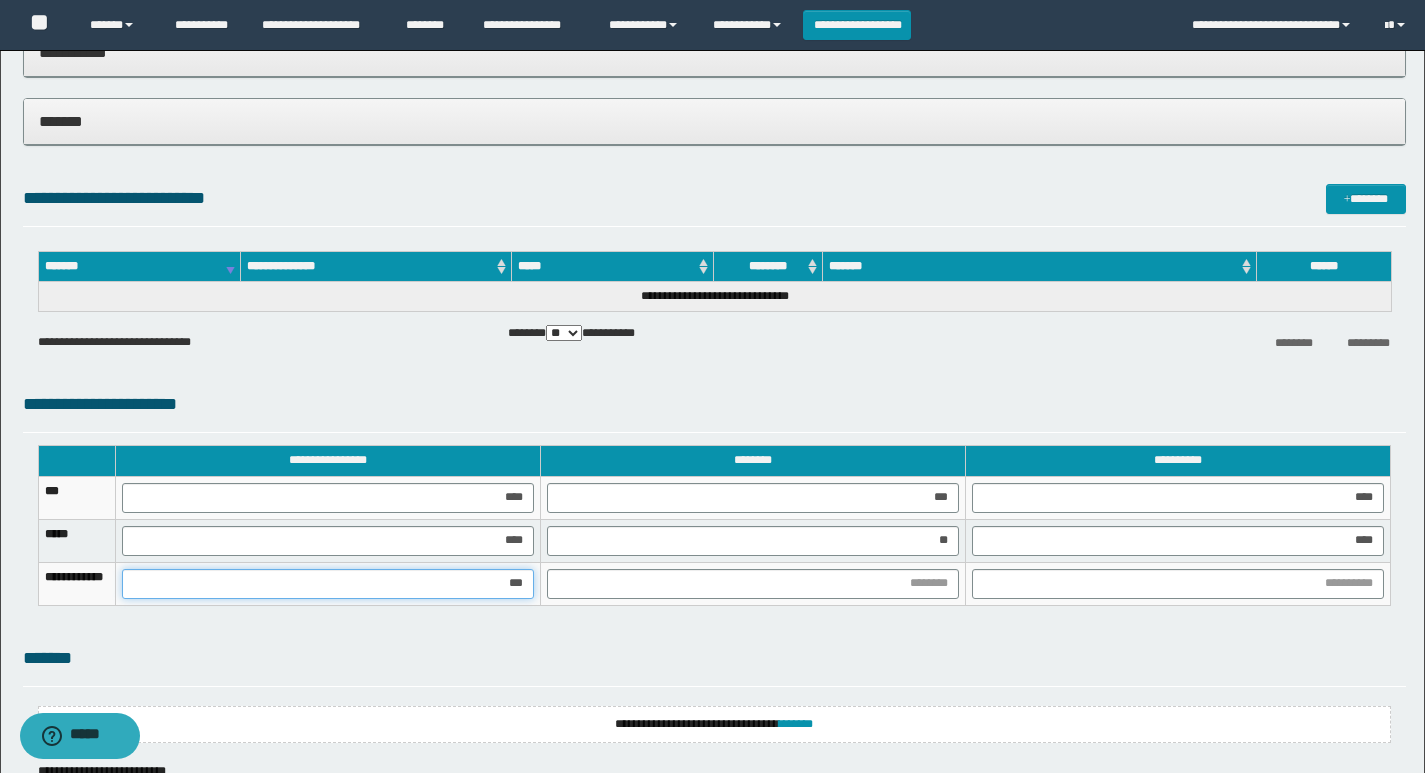 type on "****" 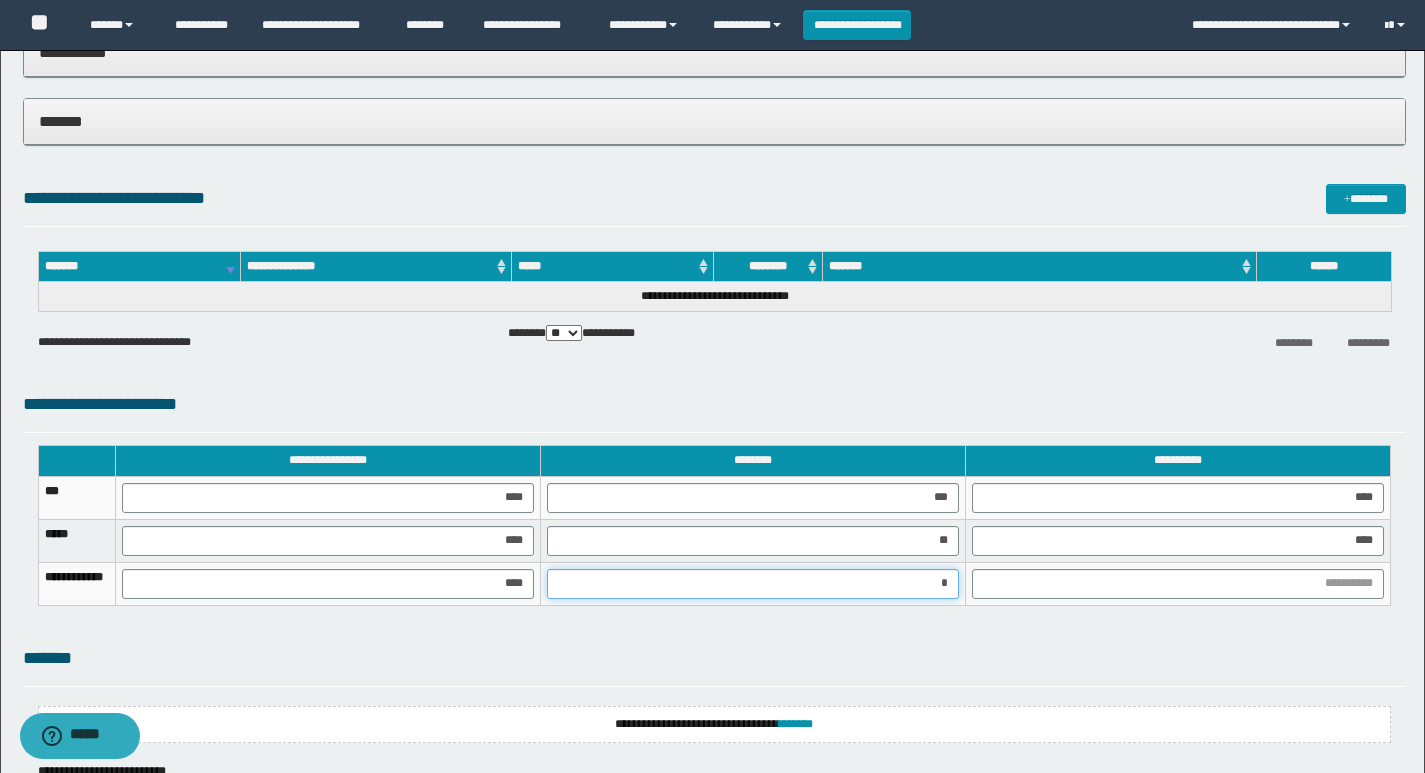 type on "**" 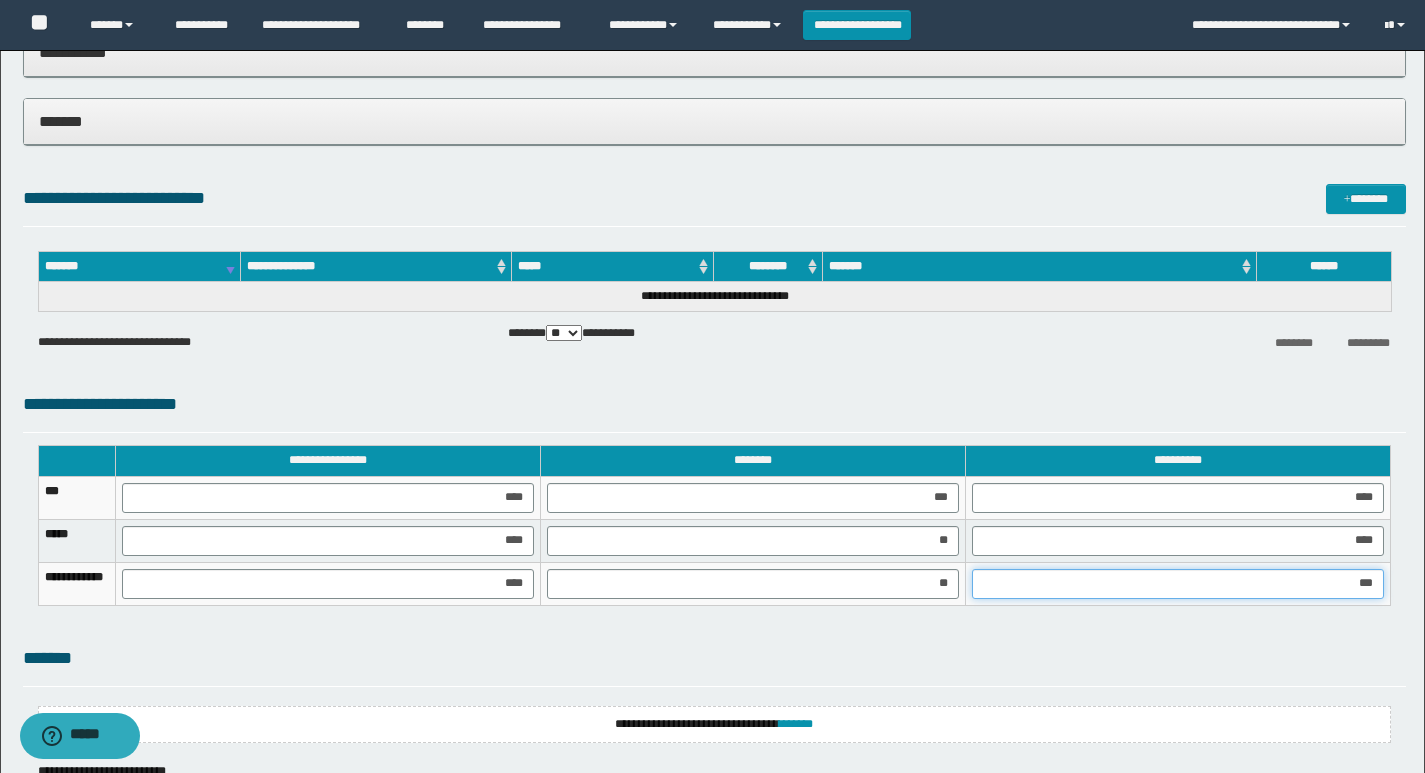 type on "****" 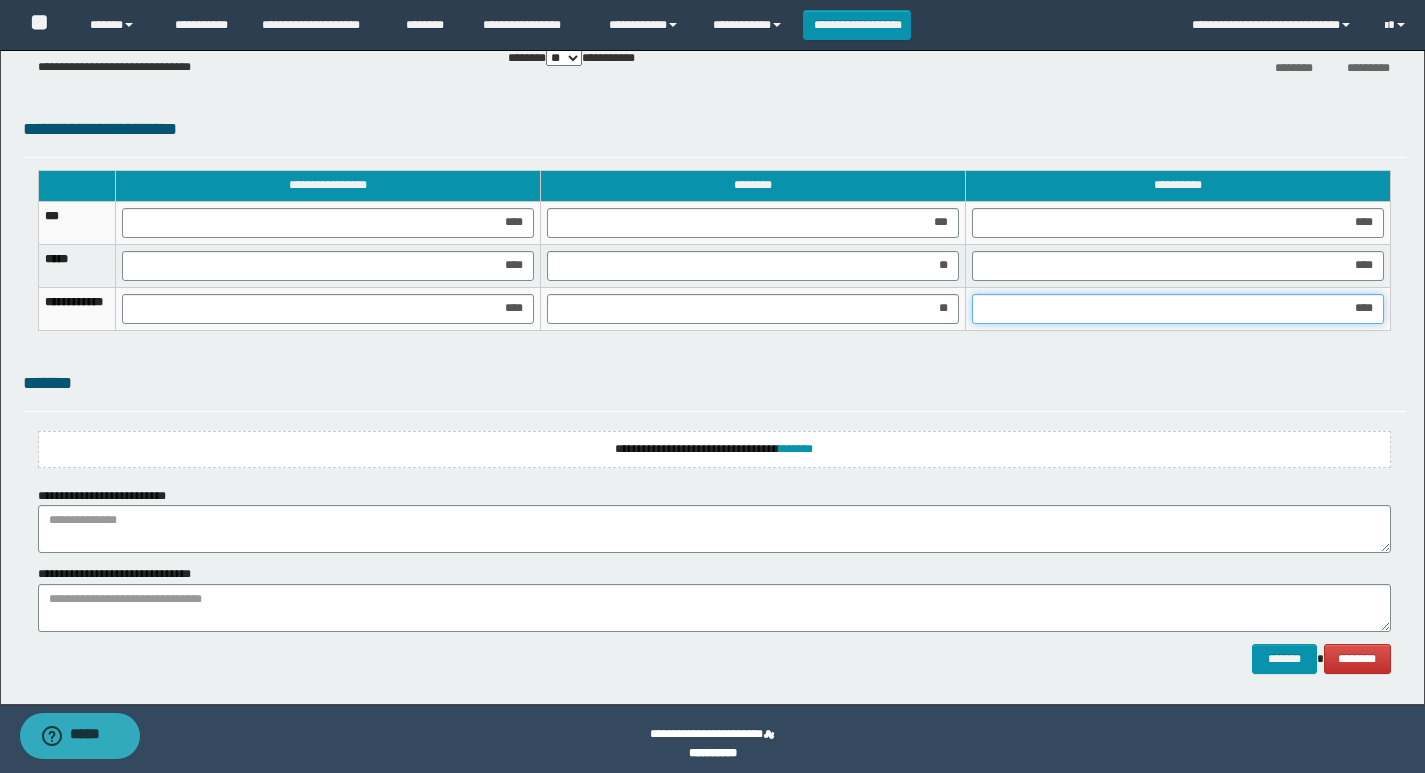 scroll, scrollTop: 1185, scrollLeft: 0, axis: vertical 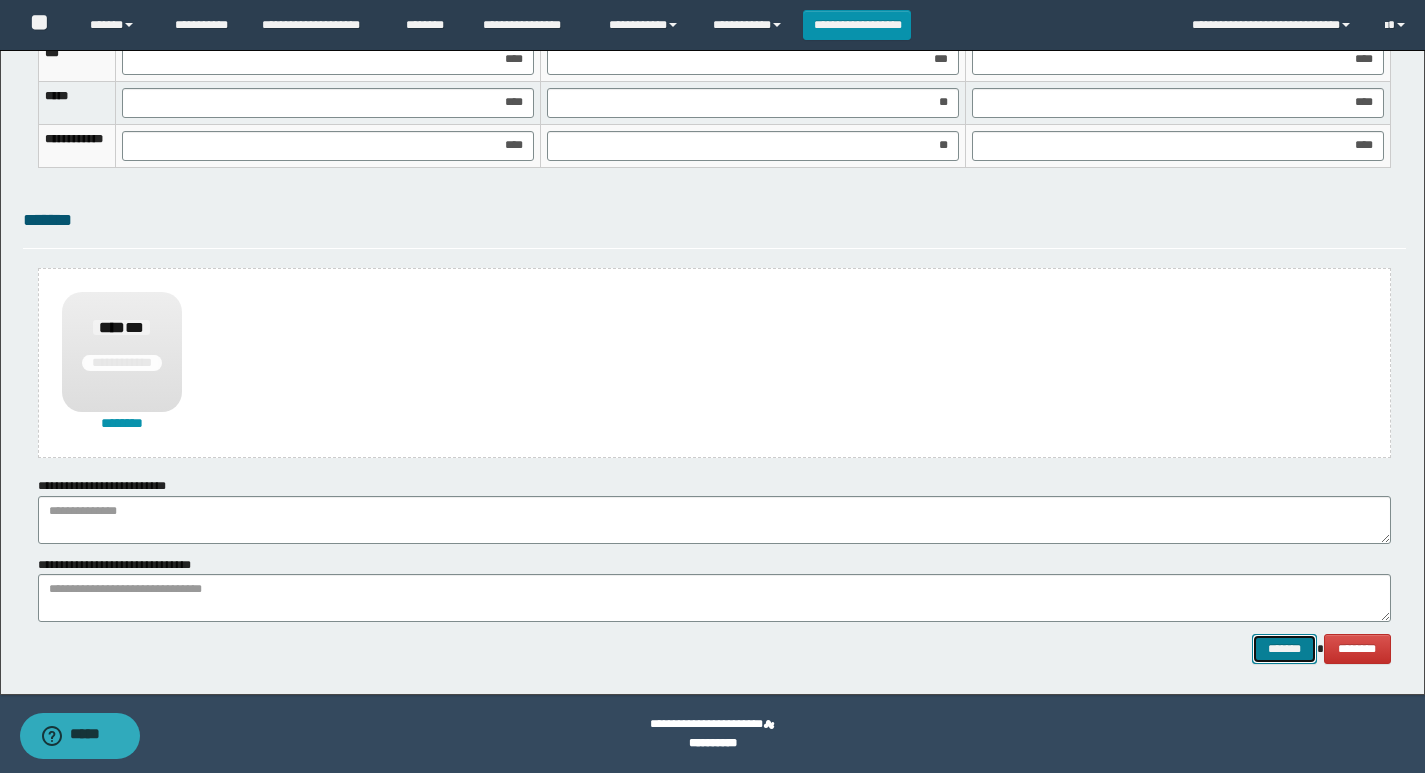 click on "*******" at bounding box center [1284, 649] 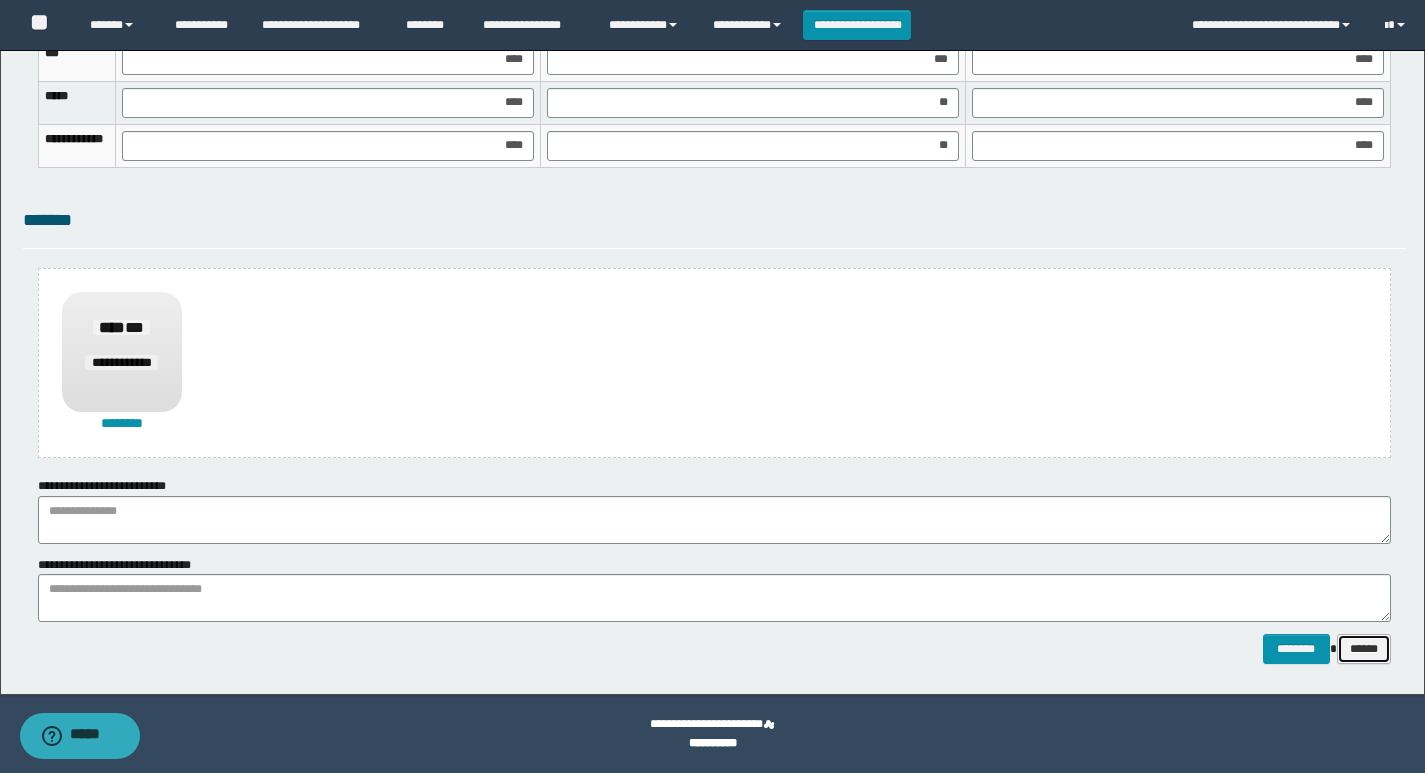 click on "******" at bounding box center [1364, 649] 